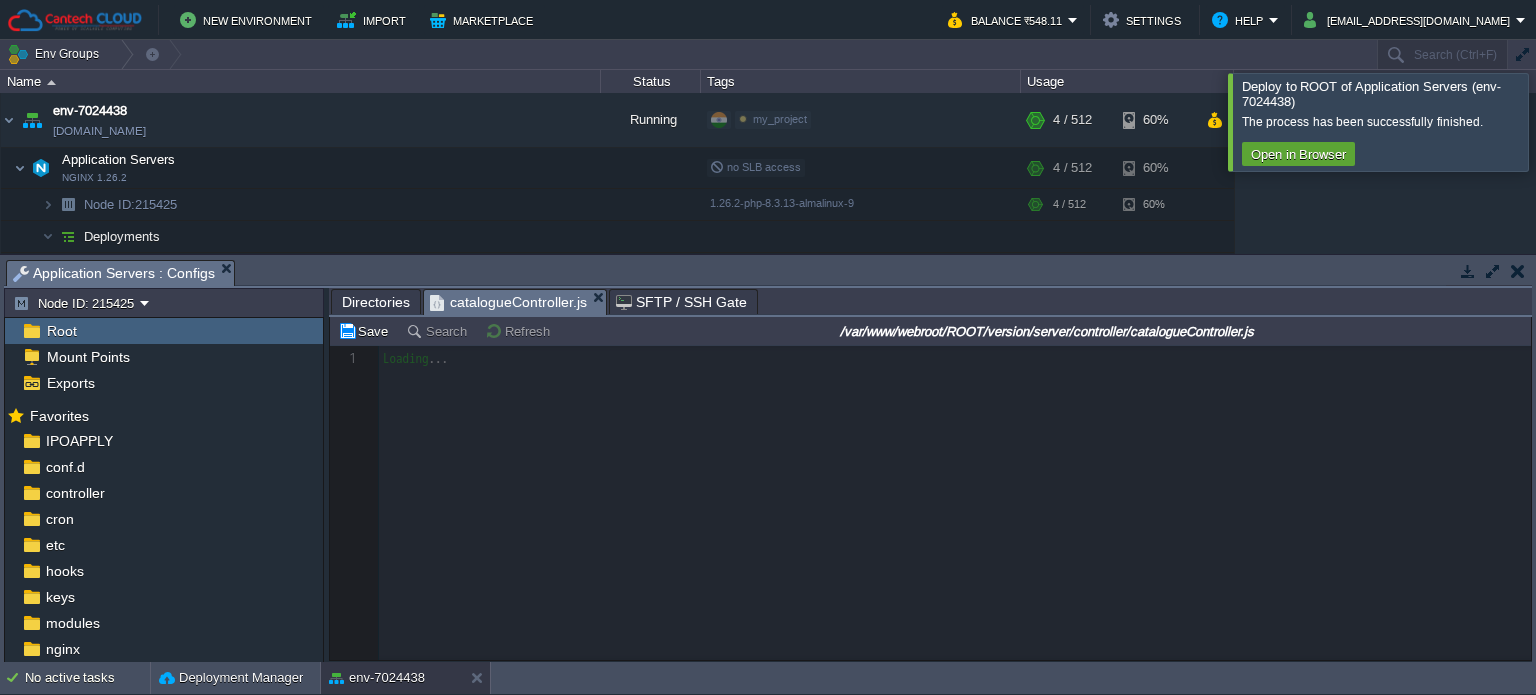 scroll, scrollTop: 0, scrollLeft: 0, axis: both 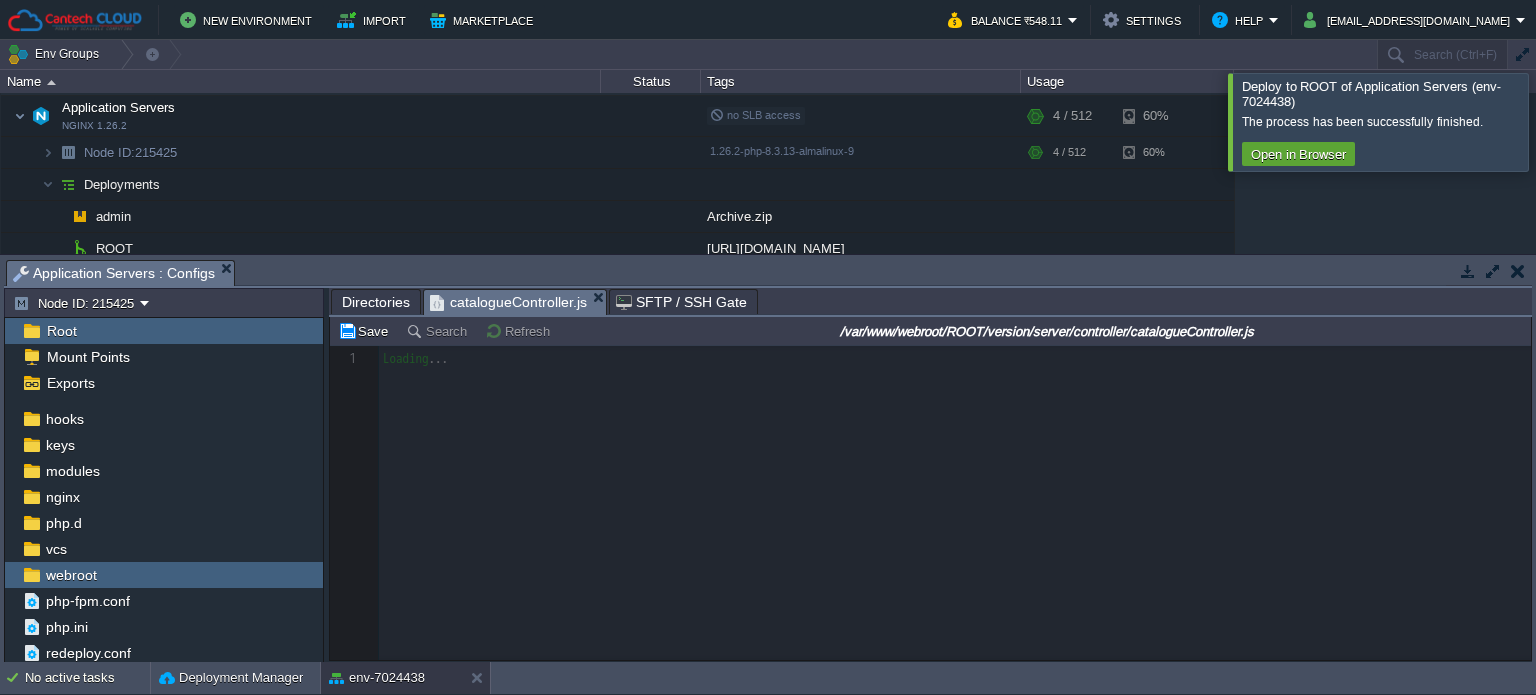 click at bounding box center (1560, 121) 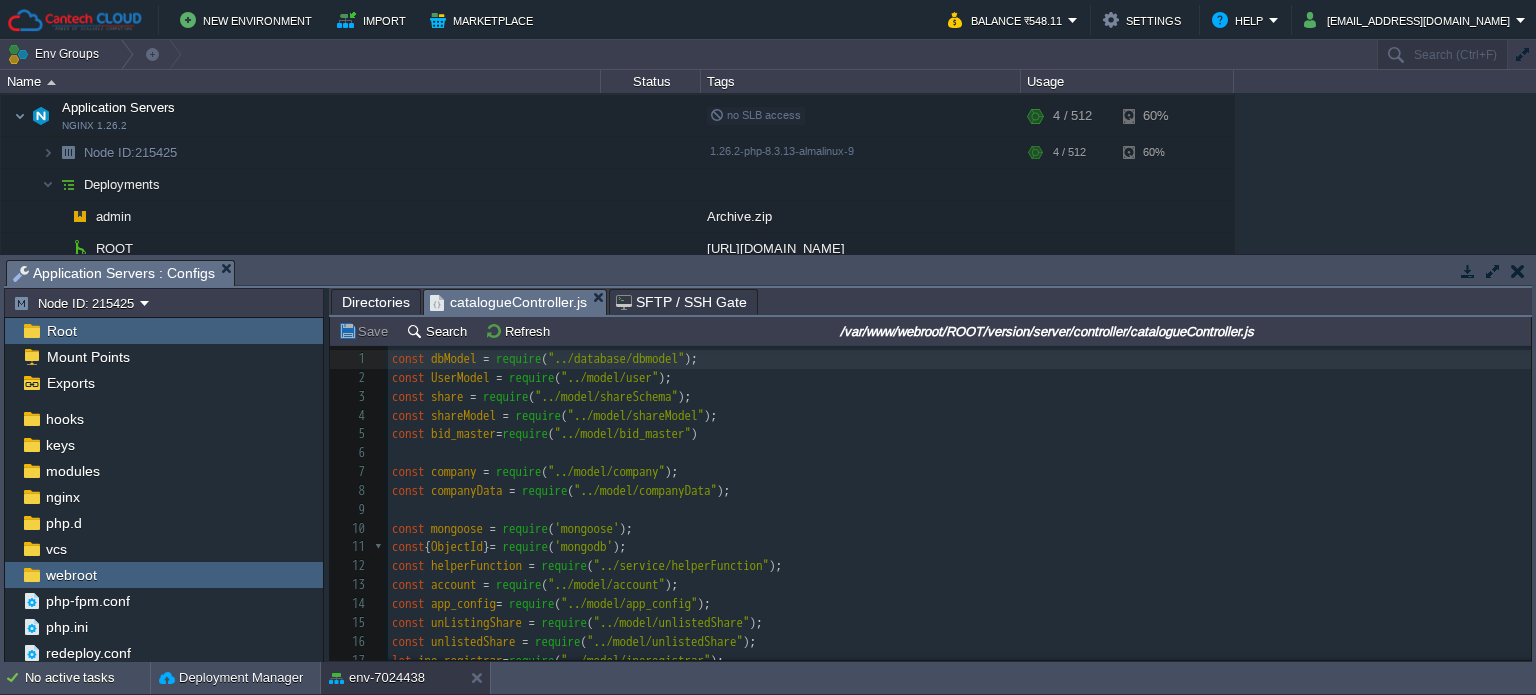 scroll, scrollTop: 154, scrollLeft: 0, axis: vertical 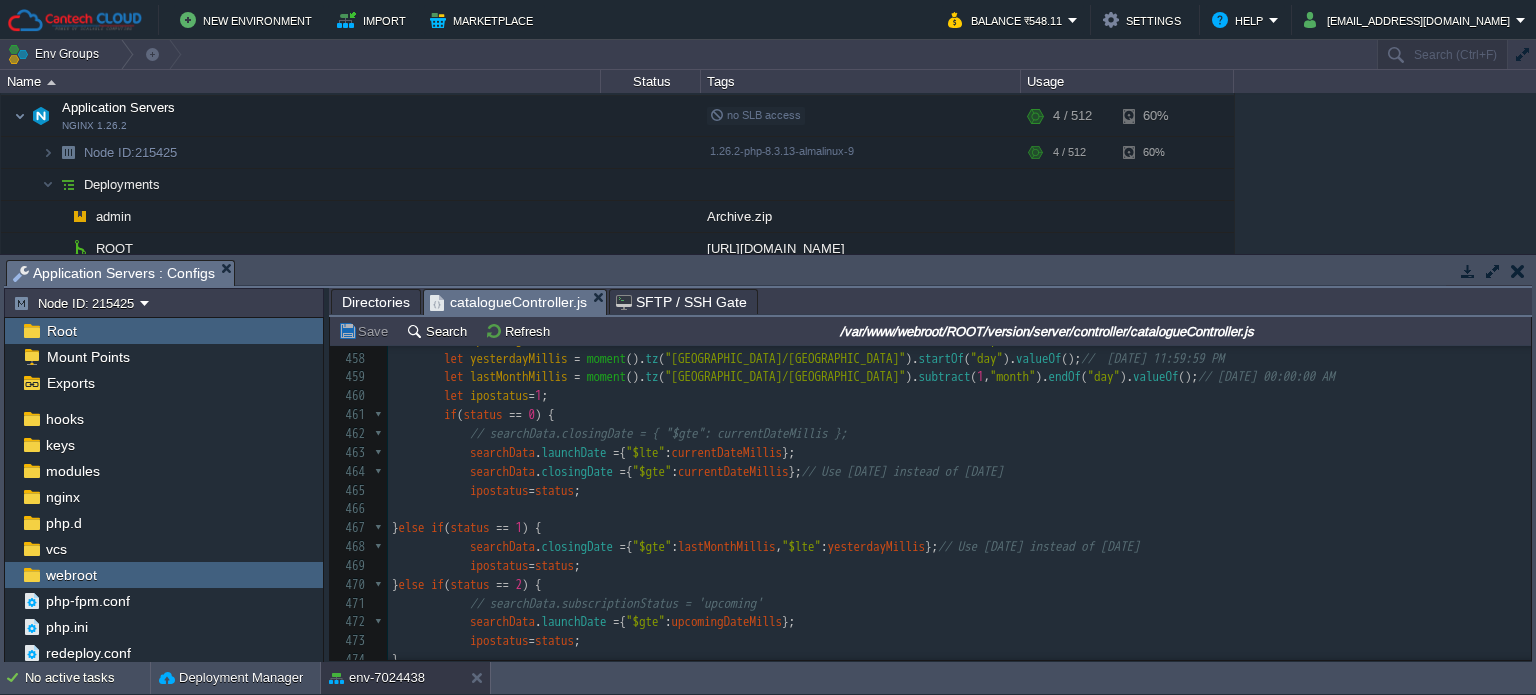 click on "Directories" at bounding box center [376, 302] 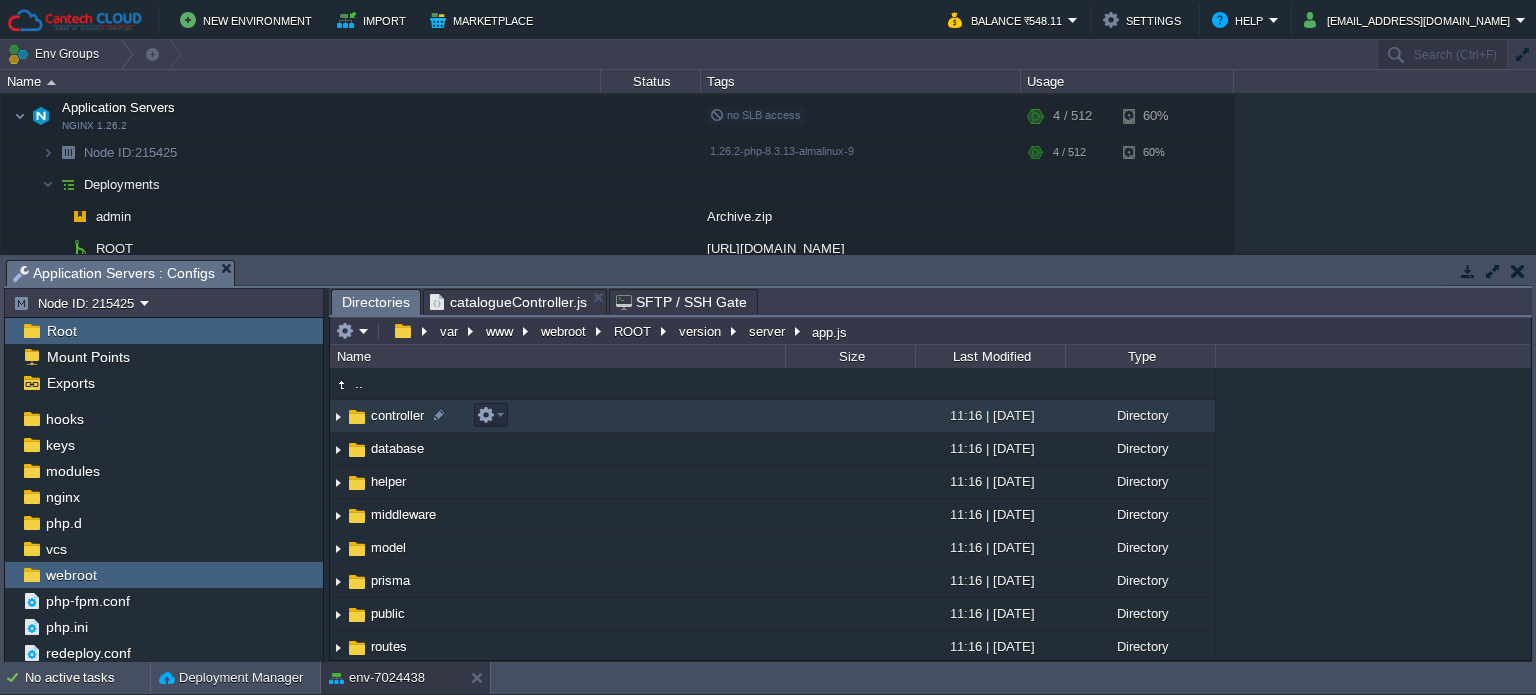 click on "controller" at bounding box center [397, 415] 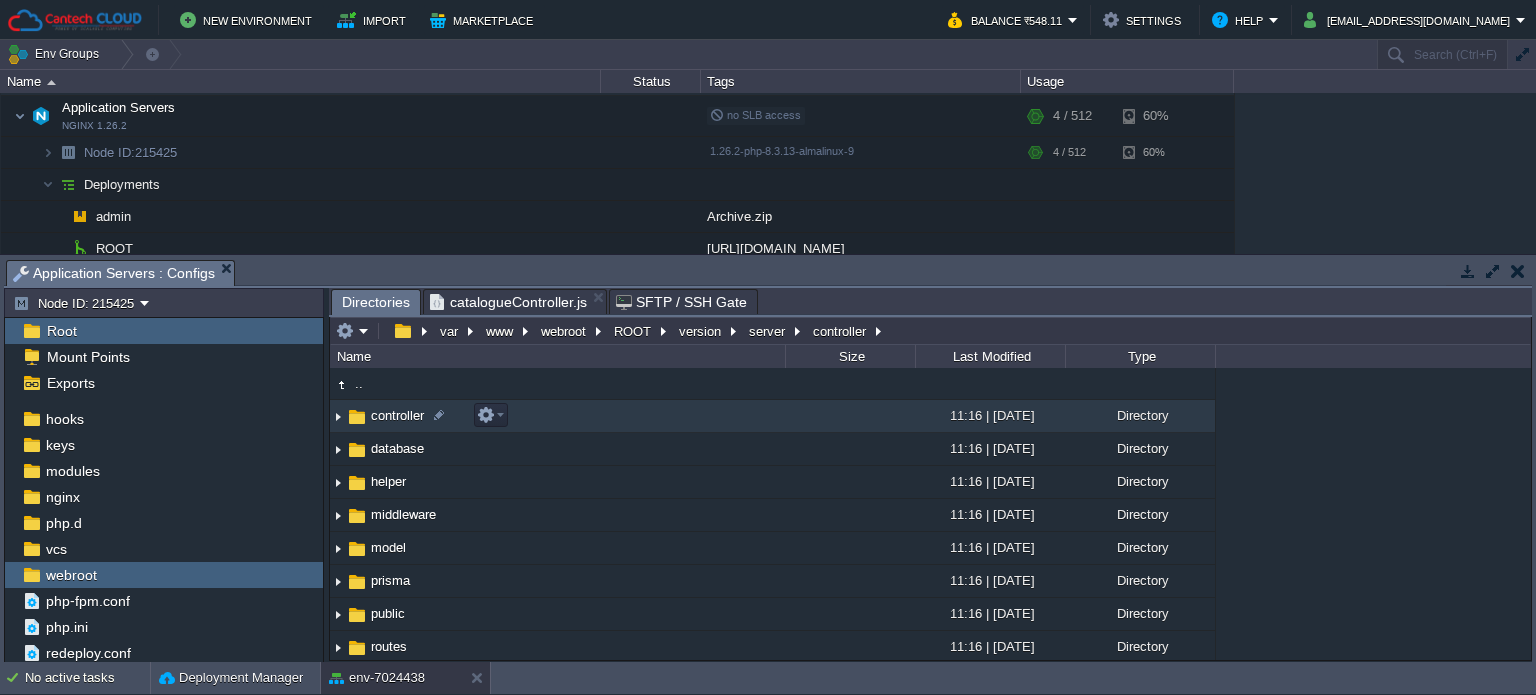 click on "controller" at bounding box center [397, 415] 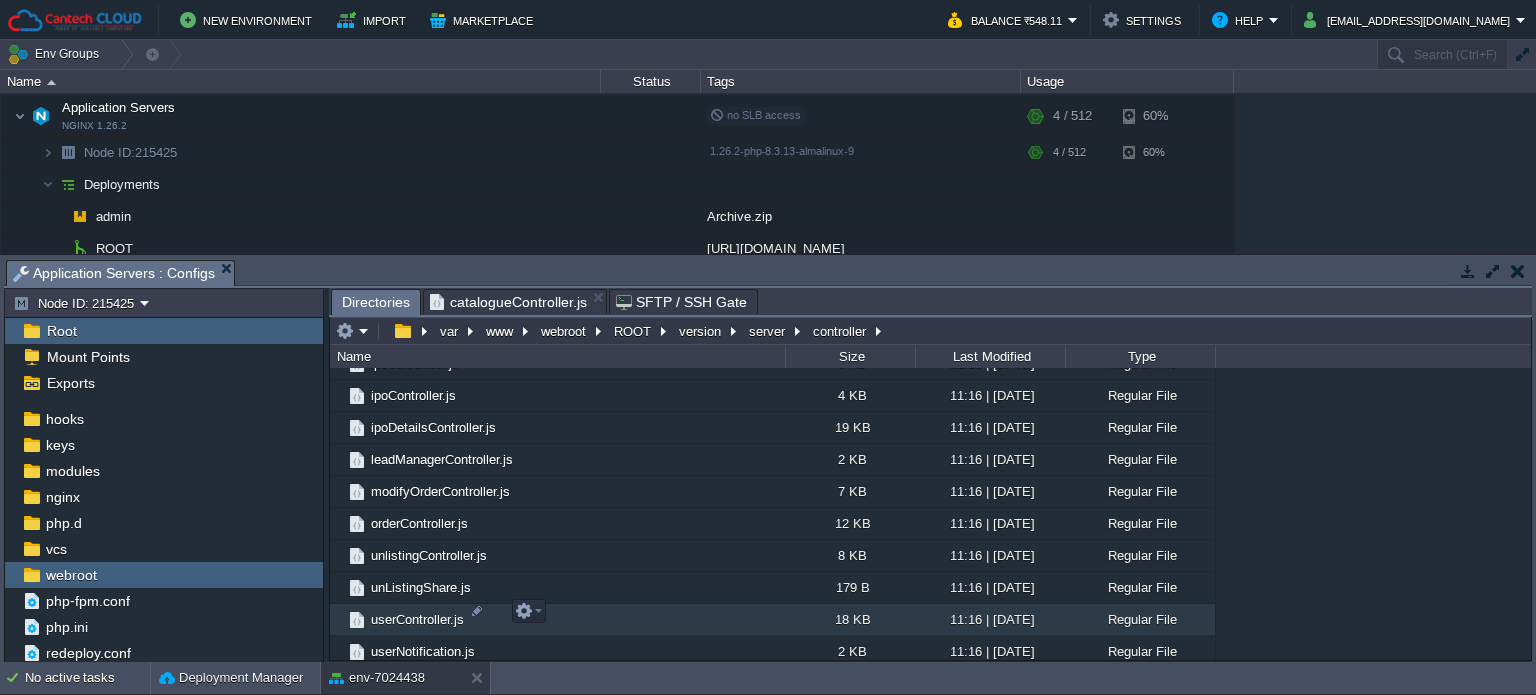click on "userController.js" at bounding box center [417, 619] 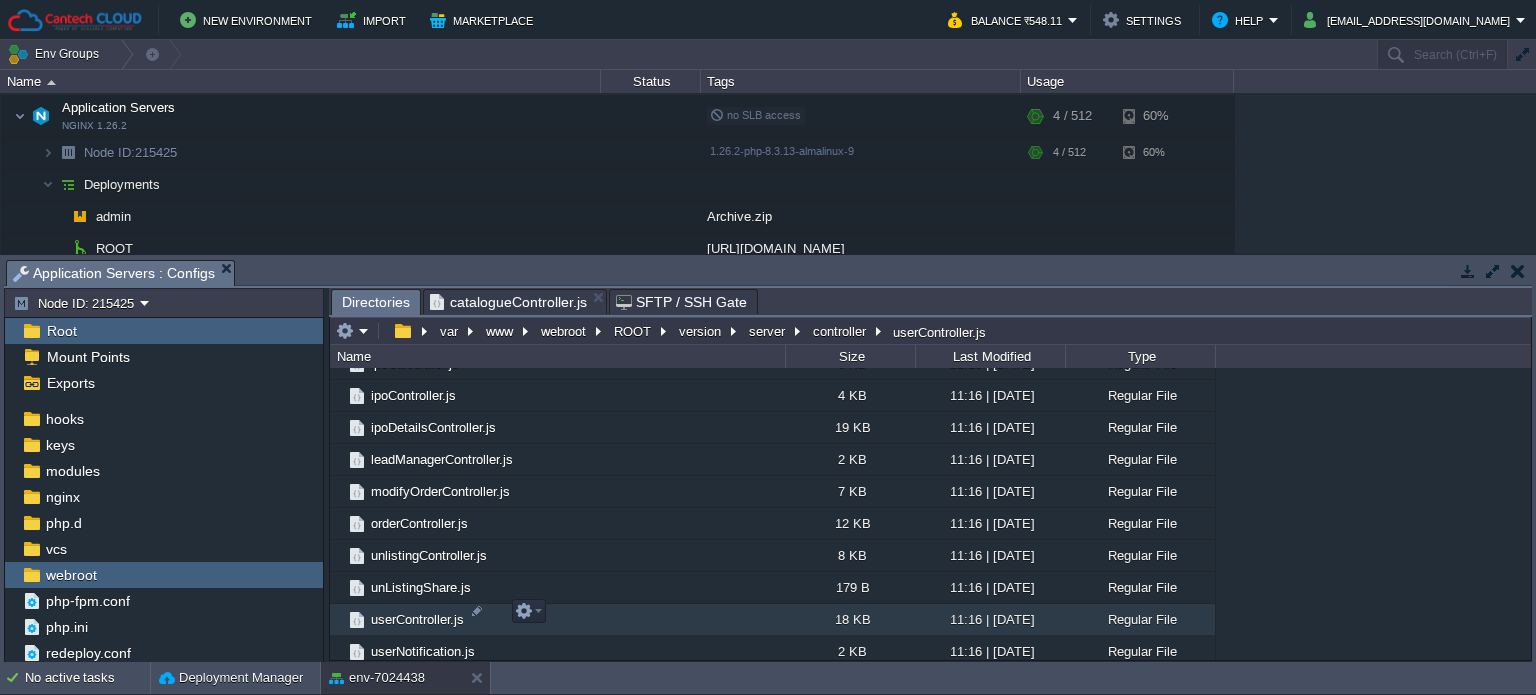 click on "userController.js" at bounding box center [417, 619] 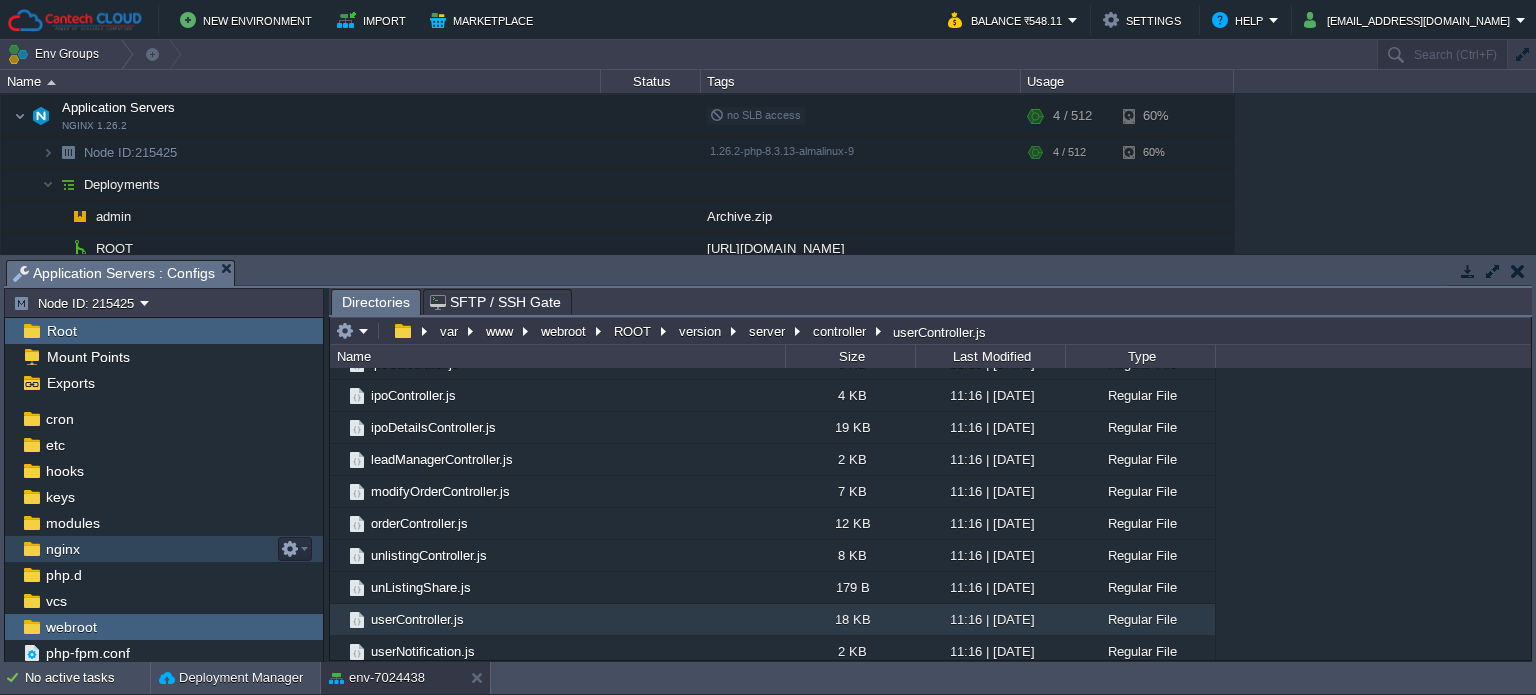 click on "nginx" at bounding box center (62, 549) 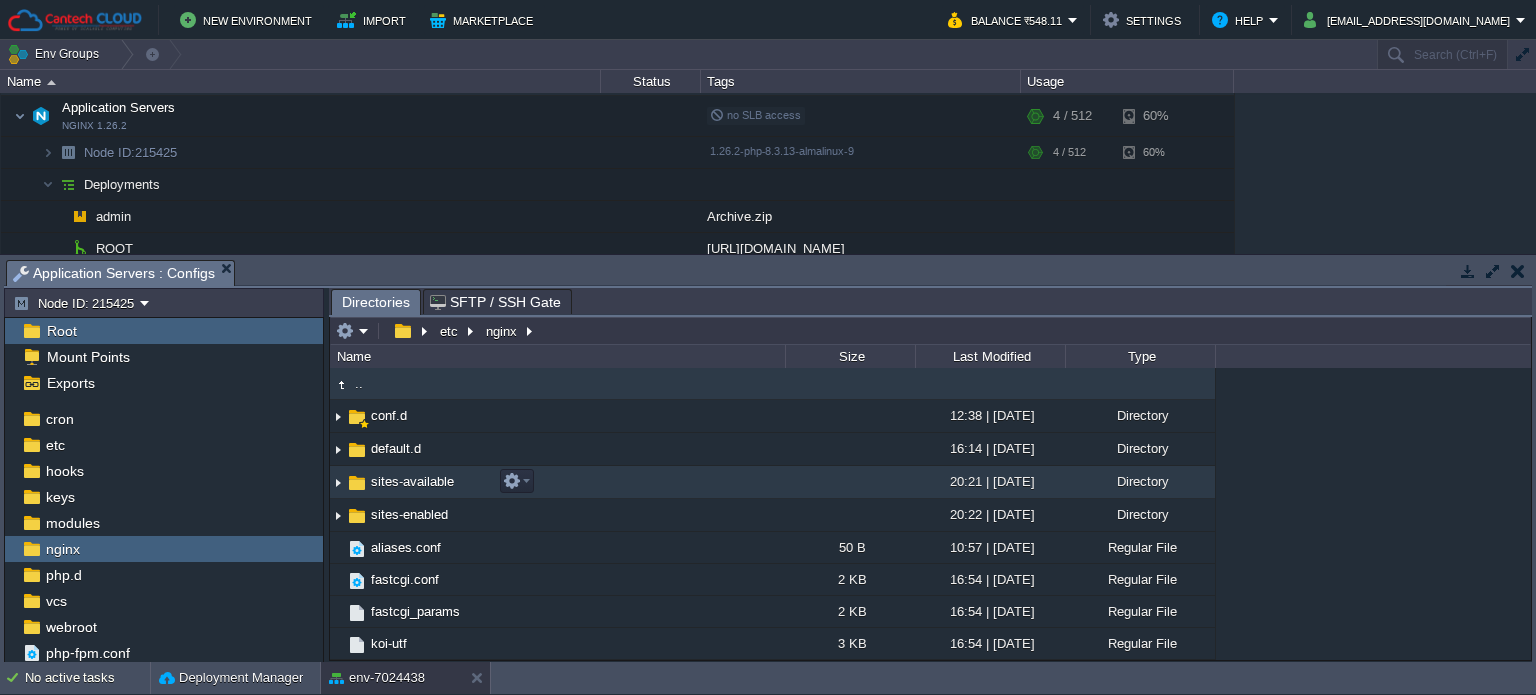 click on "sites-available" at bounding box center (412, 481) 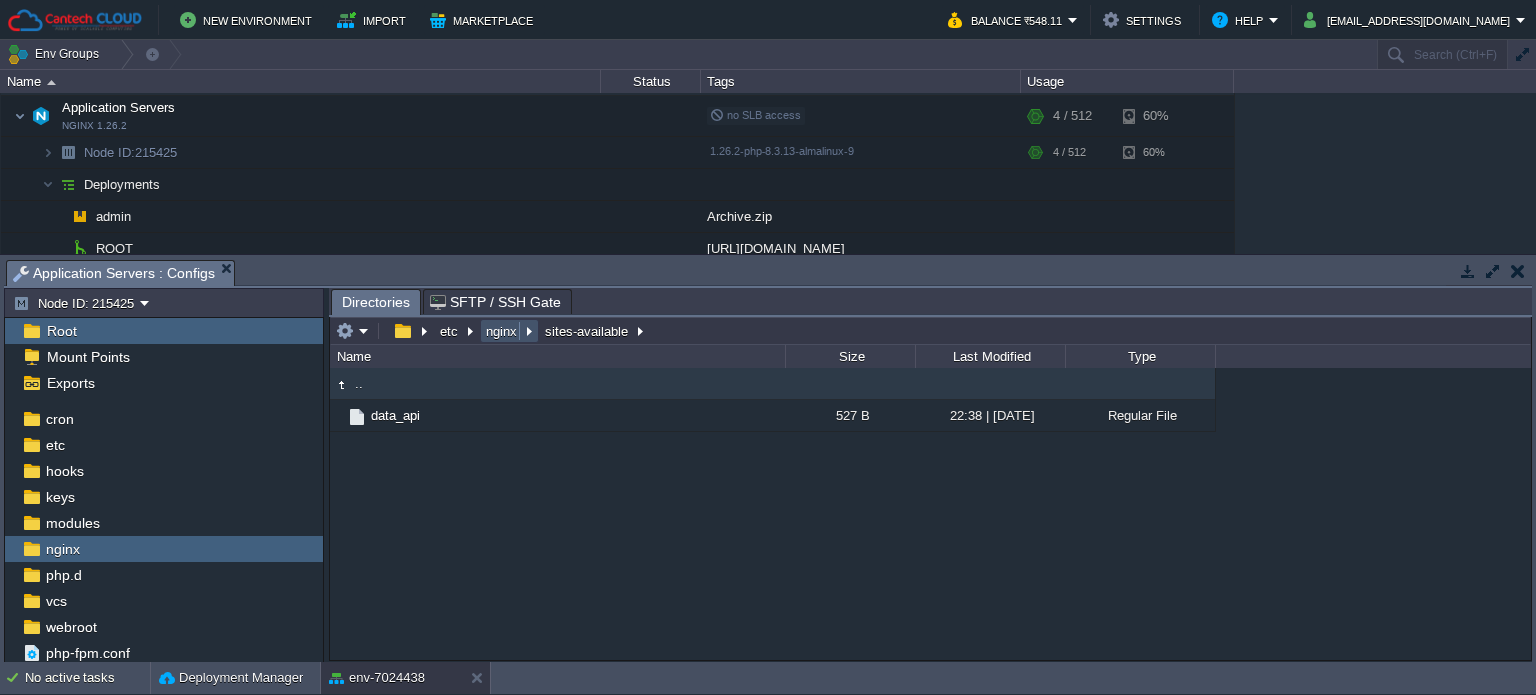 click on "nginx" at bounding box center [502, 331] 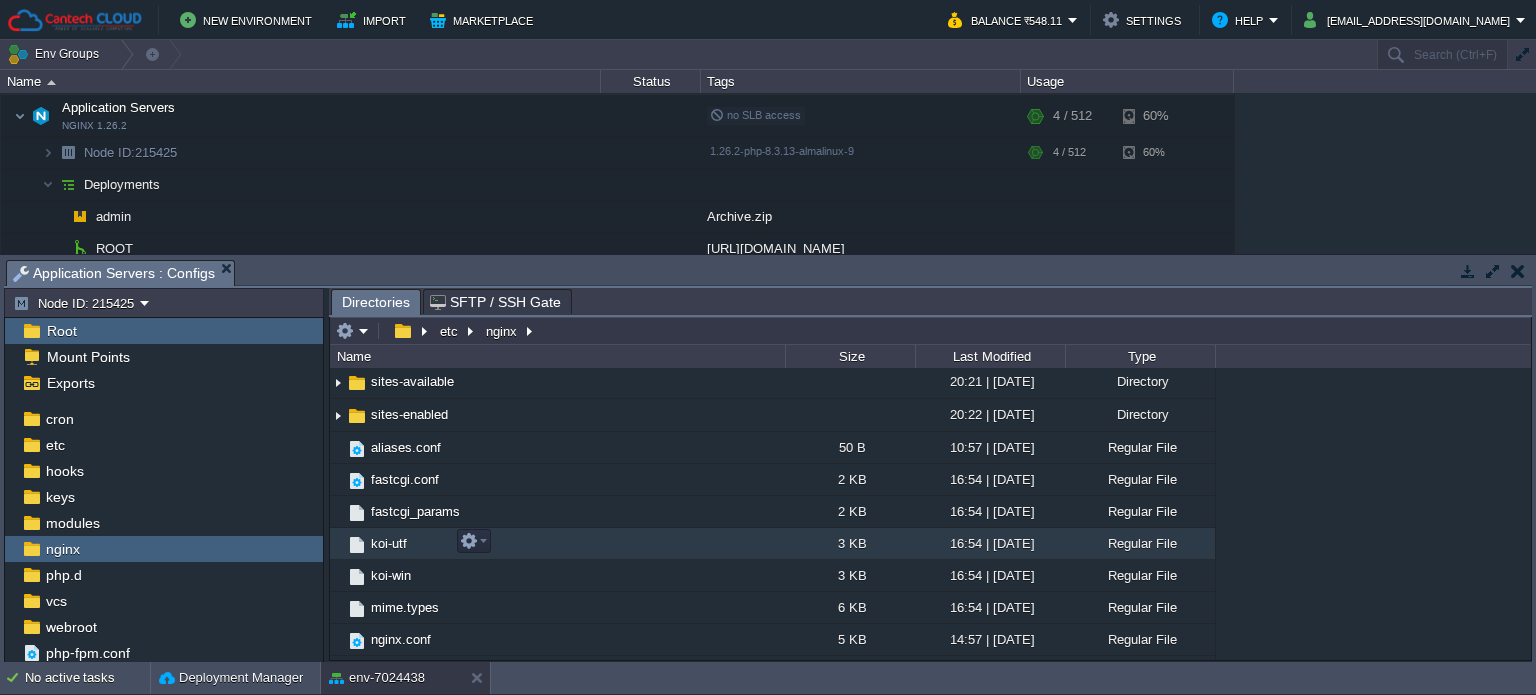 scroll, scrollTop: 188, scrollLeft: 0, axis: vertical 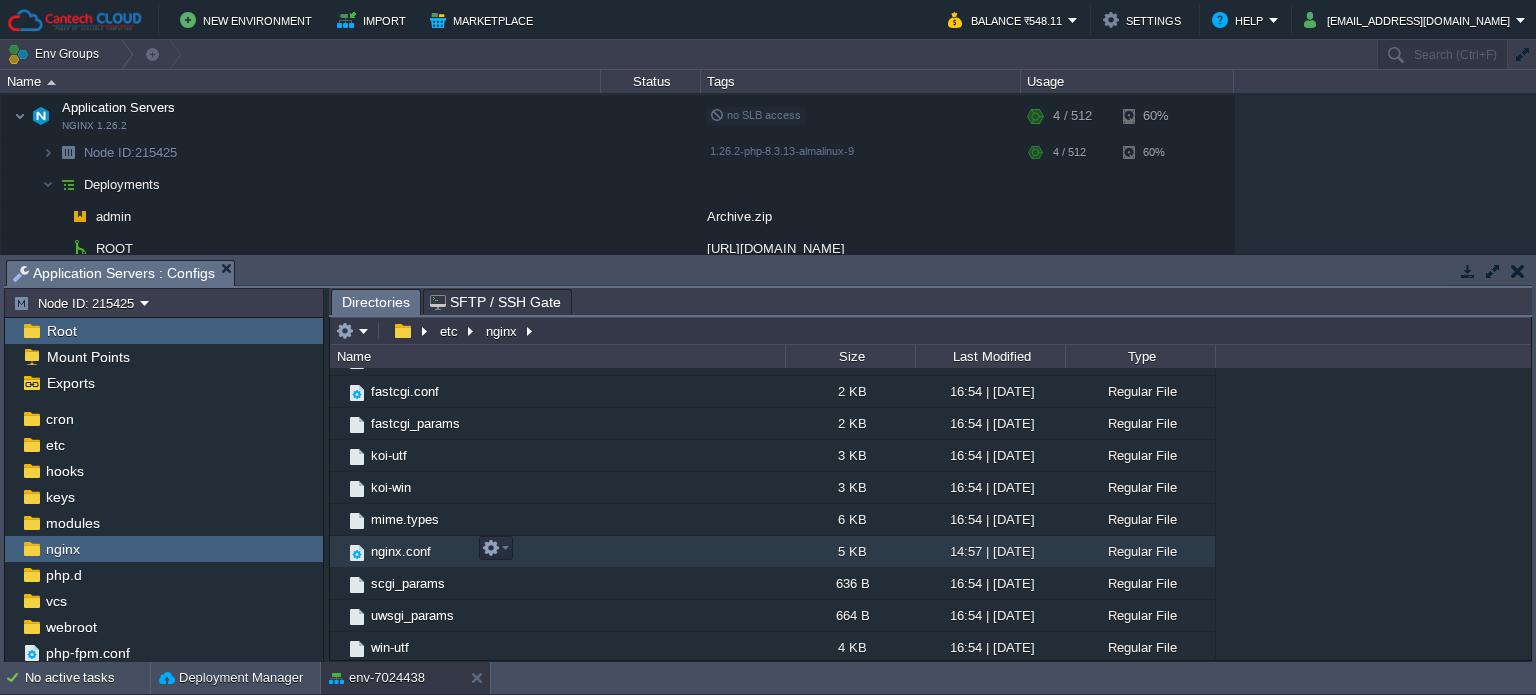 click on "nginx.conf" at bounding box center (401, 551) 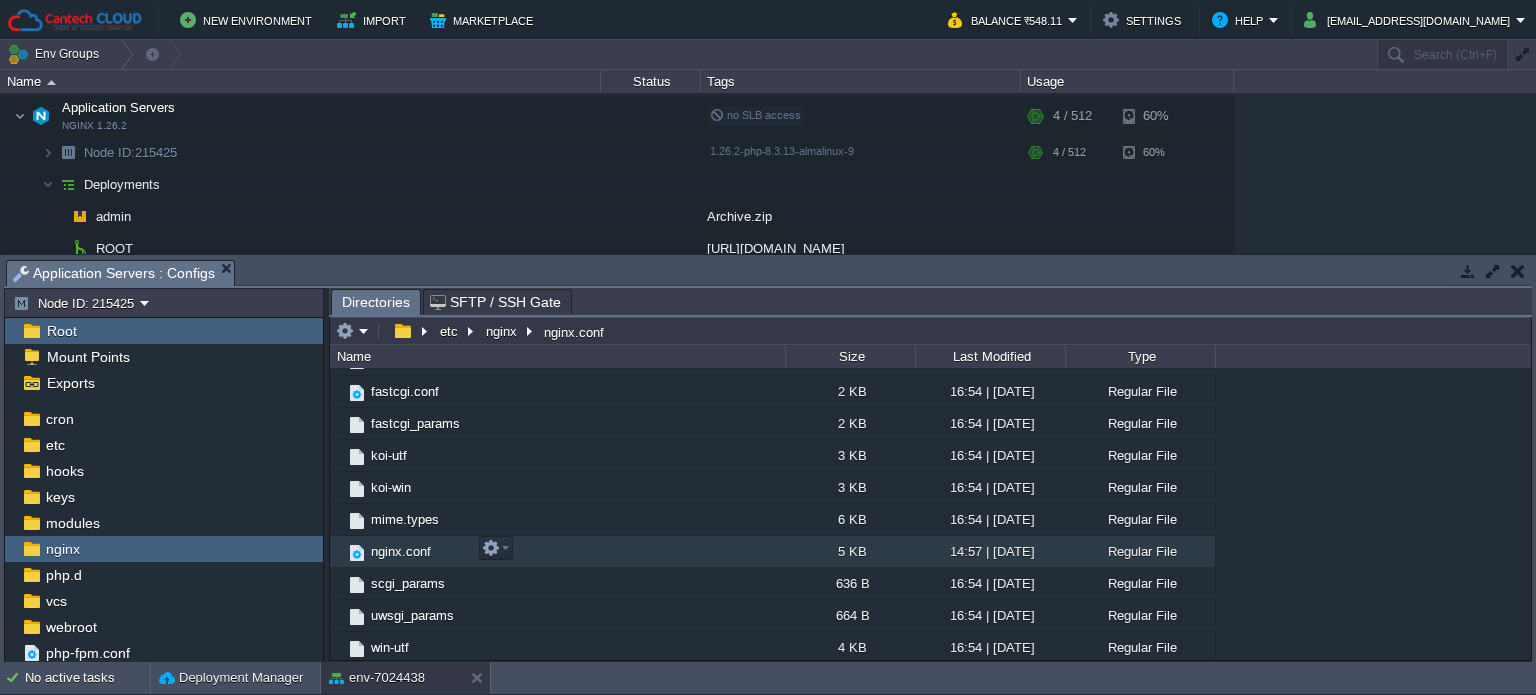 click on "nginx.conf" at bounding box center [401, 551] 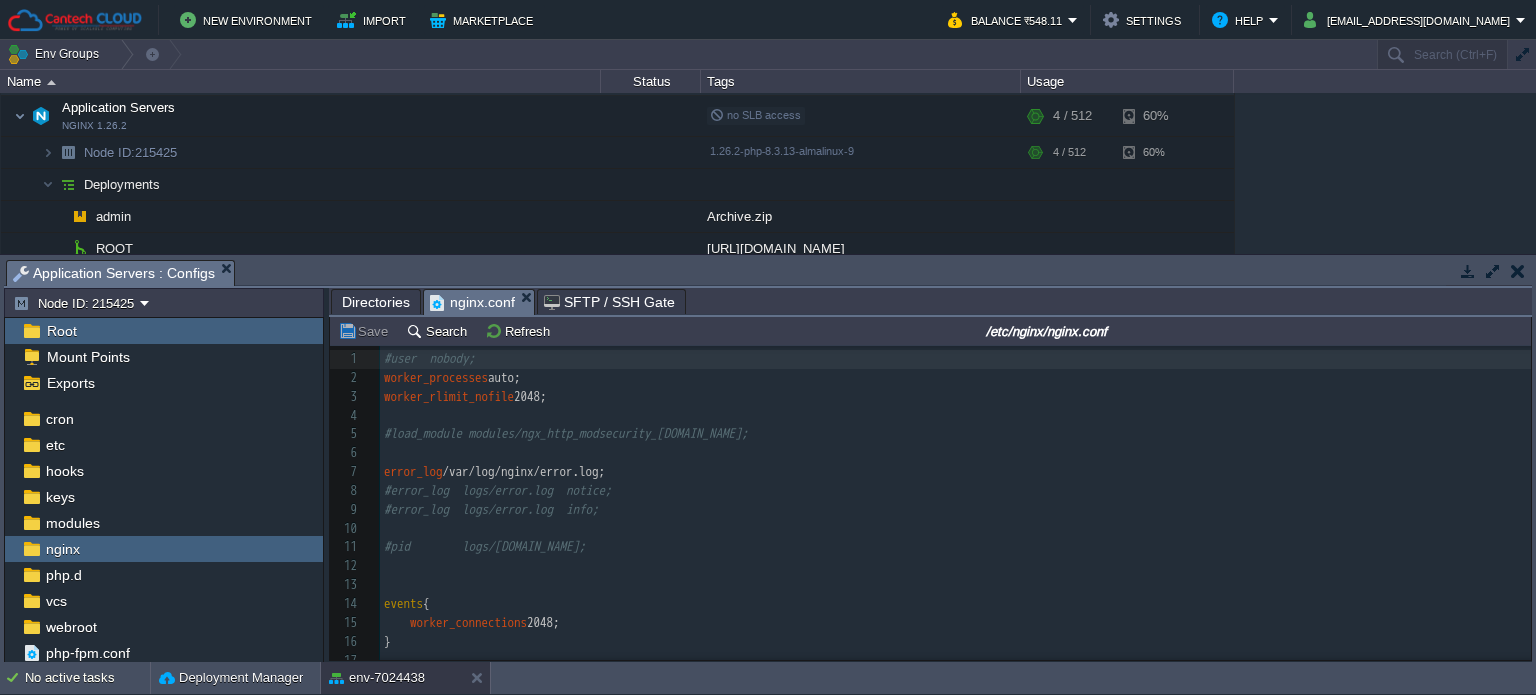 scroll, scrollTop: 6, scrollLeft: 0, axis: vertical 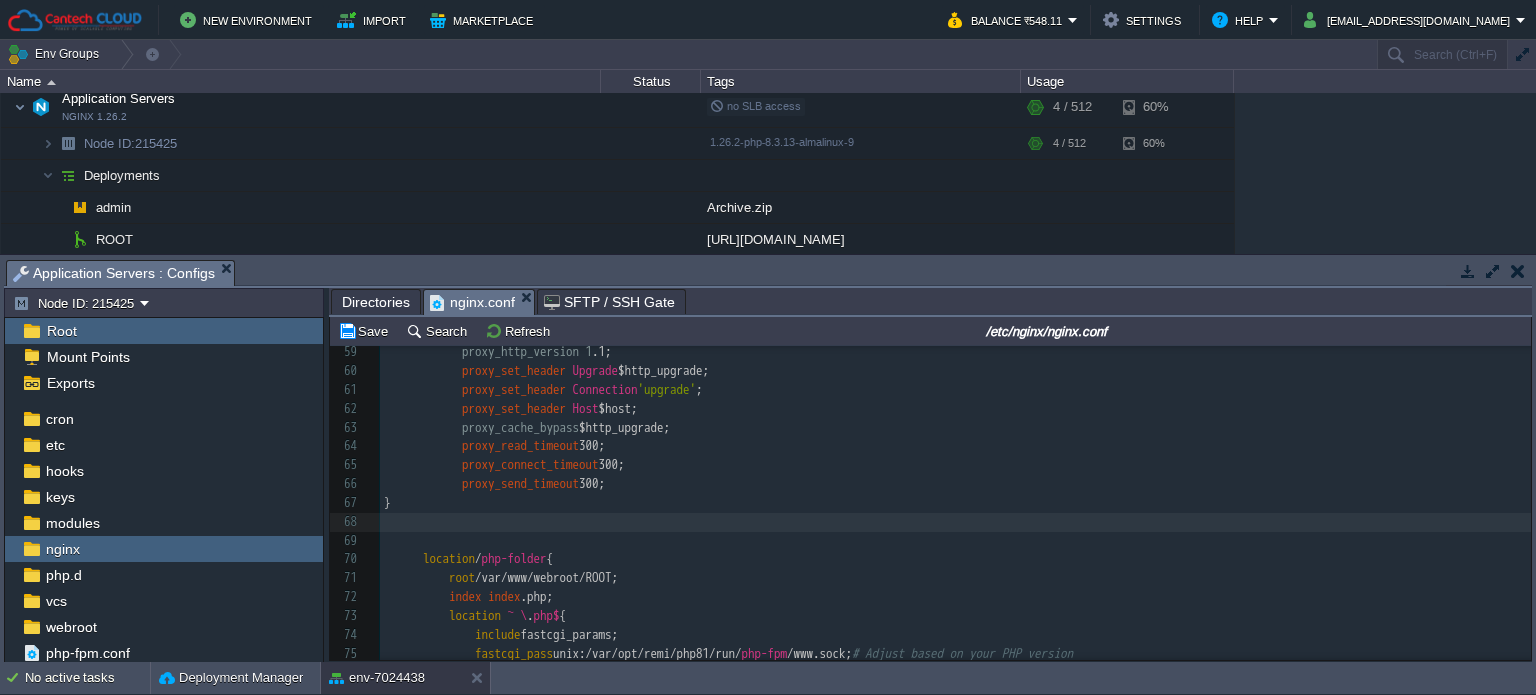 paste on "location /app2/ {
proxy_pass [URL];
proxy_http_version 1.1;
proxy_set_header Upgrade $http_upgrade;
proxy_set_header Connection 'upgrade';" 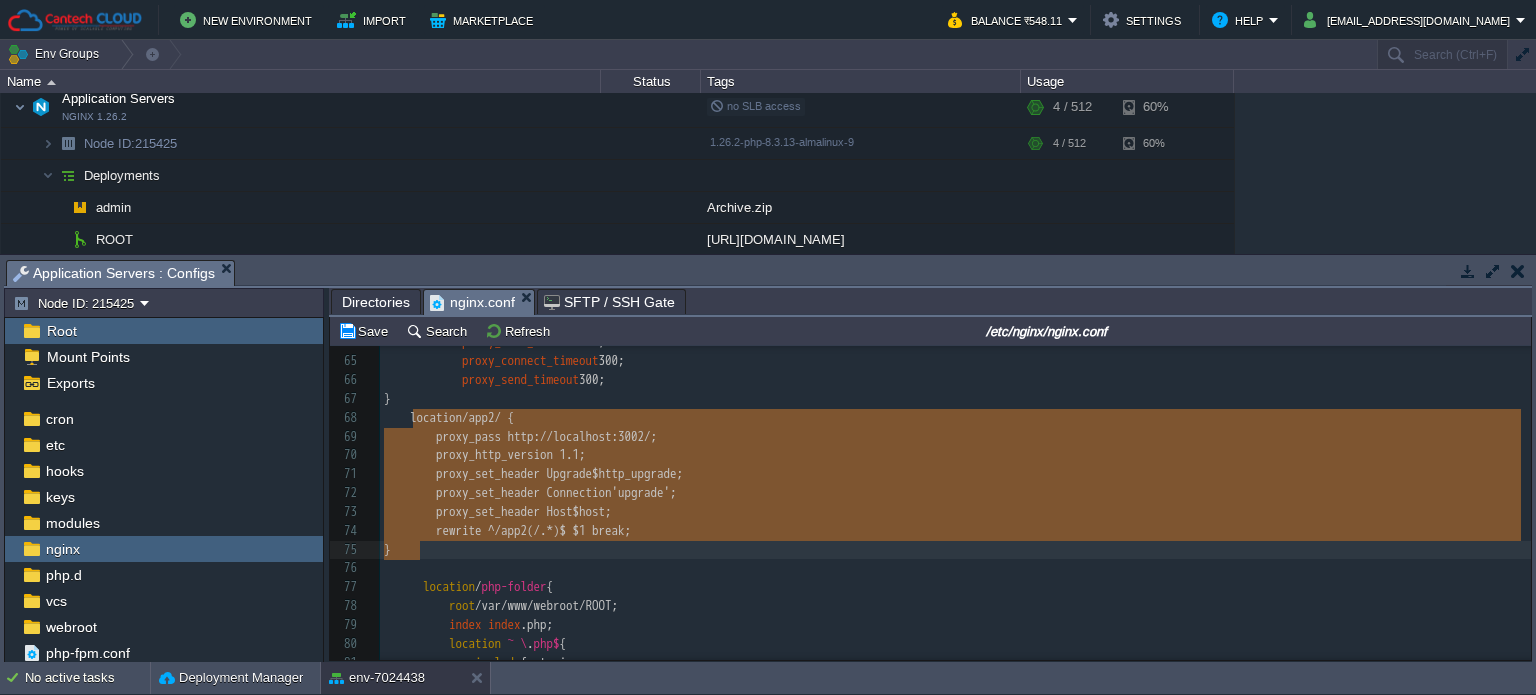 drag, startPoint x: 411, startPoint y: 418, endPoint x: 435, endPoint y: 543, distance: 127.28315 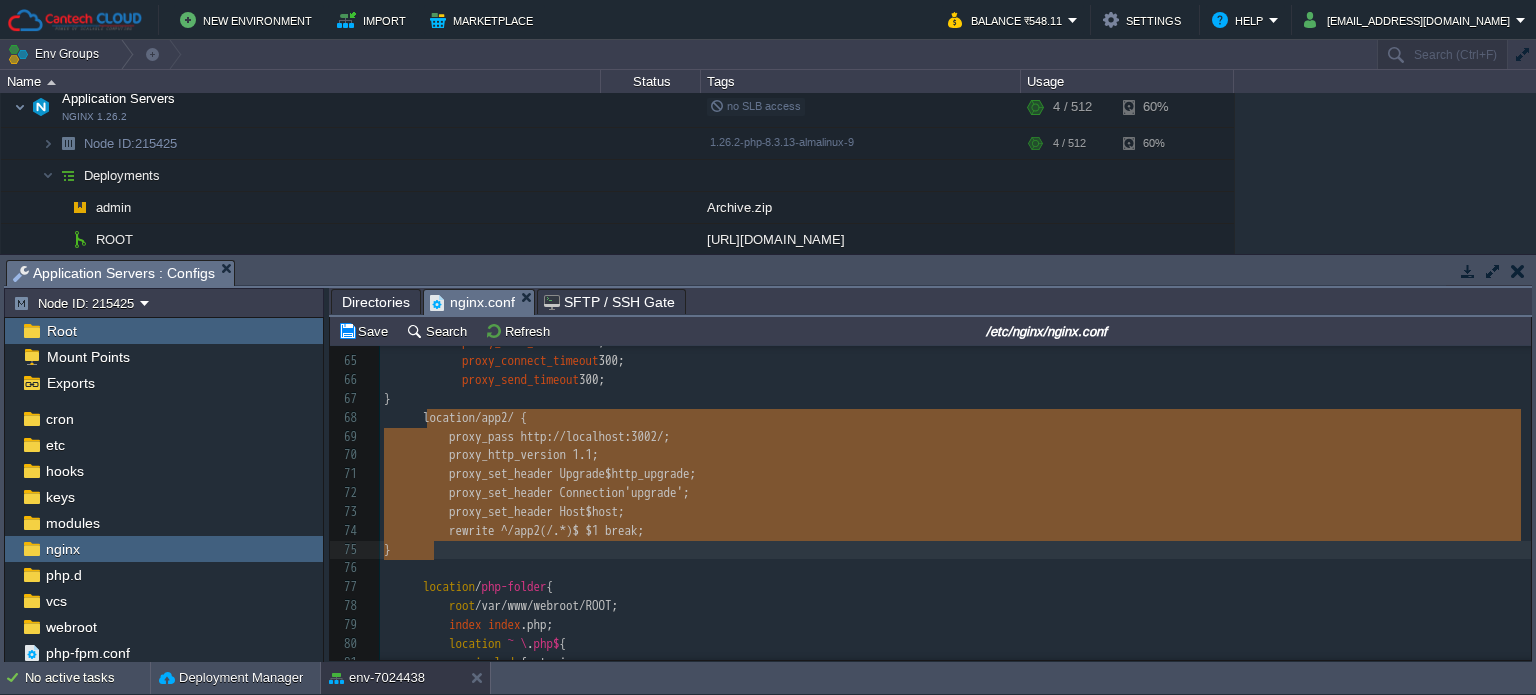 type on "location /app2/ {
proxy_pass [URL];
proxy_http_version 1.1;
proxy_set_header Upgrade $http_upgrade;
proxy_set_header Connection 'upgrade';
proxy_set_header Host $host;
rewrite ^/app2(/.*)$ $1 break;
}" 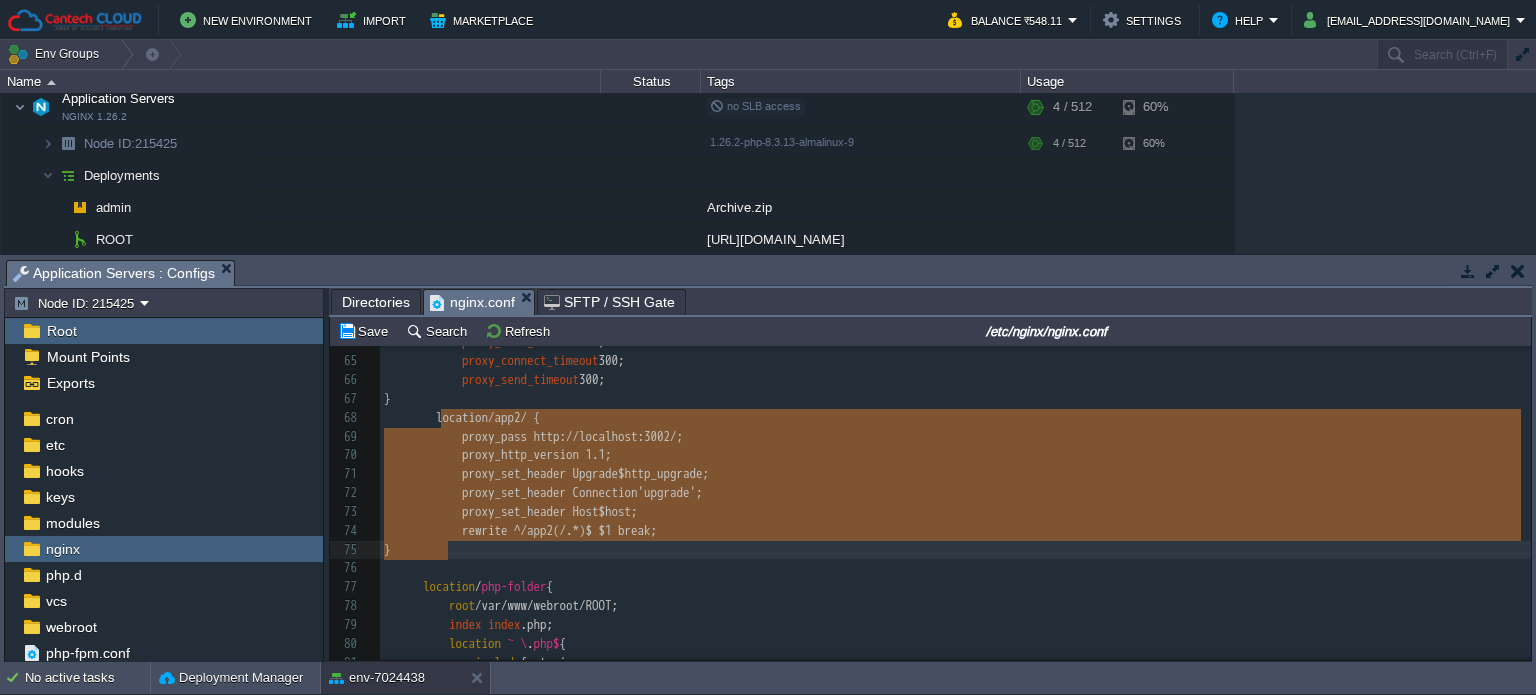 type 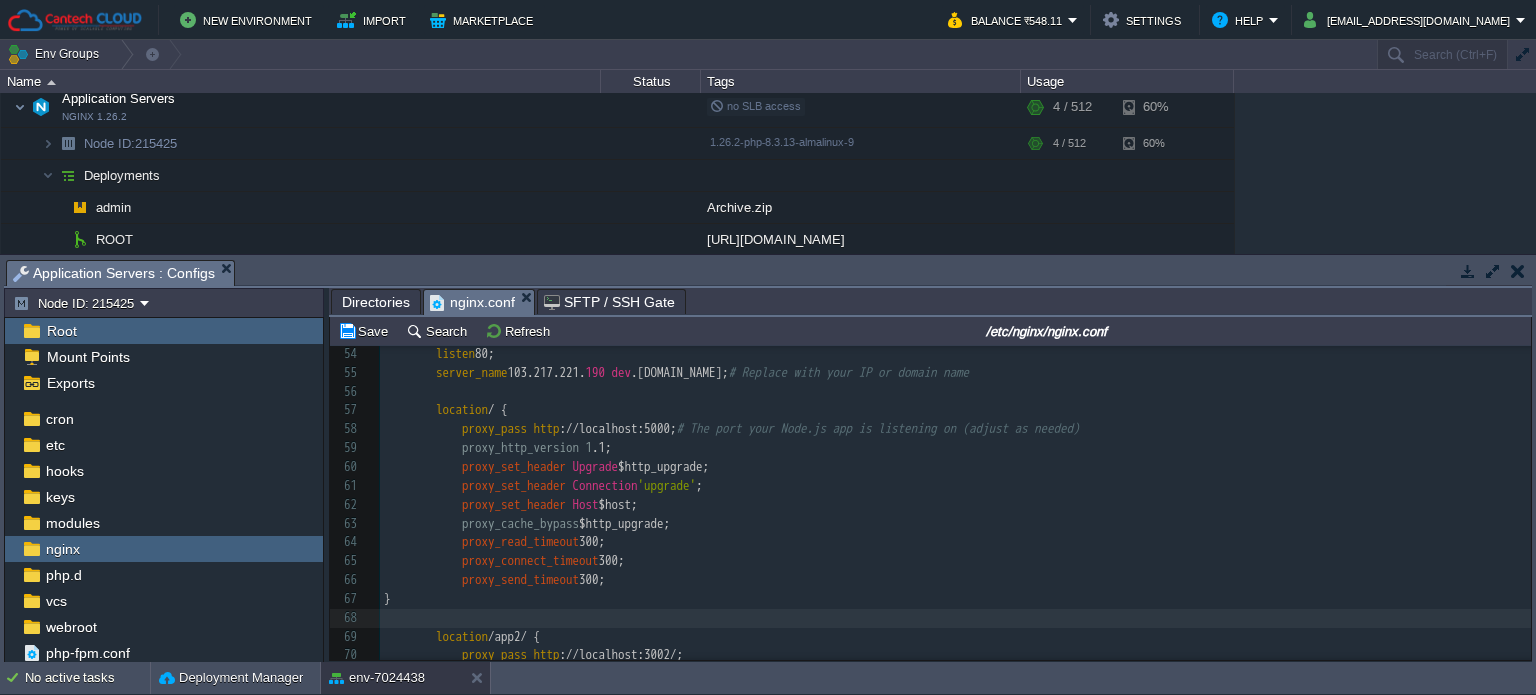 click on "Directories" at bounding box center (376, 302) 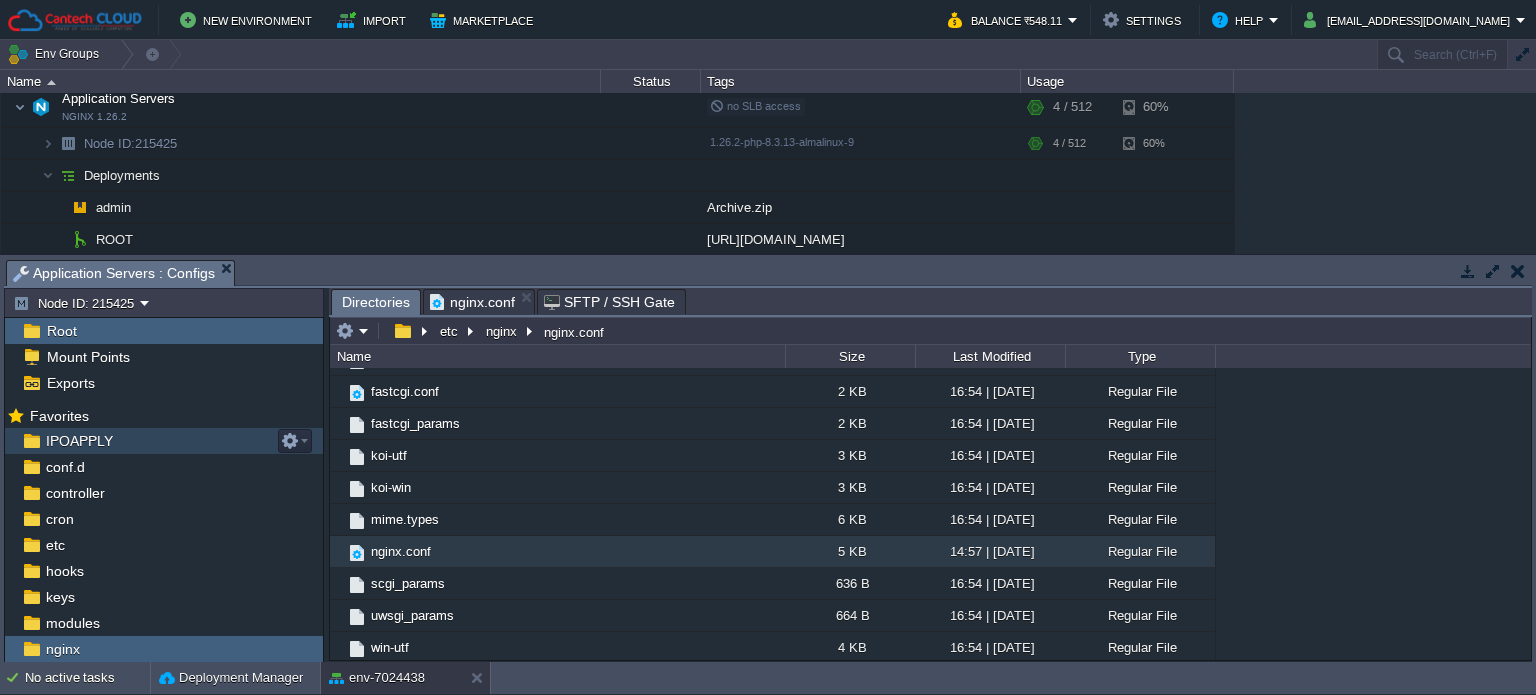 click on "IPOAPPLY" at bounding box center [164, 441] 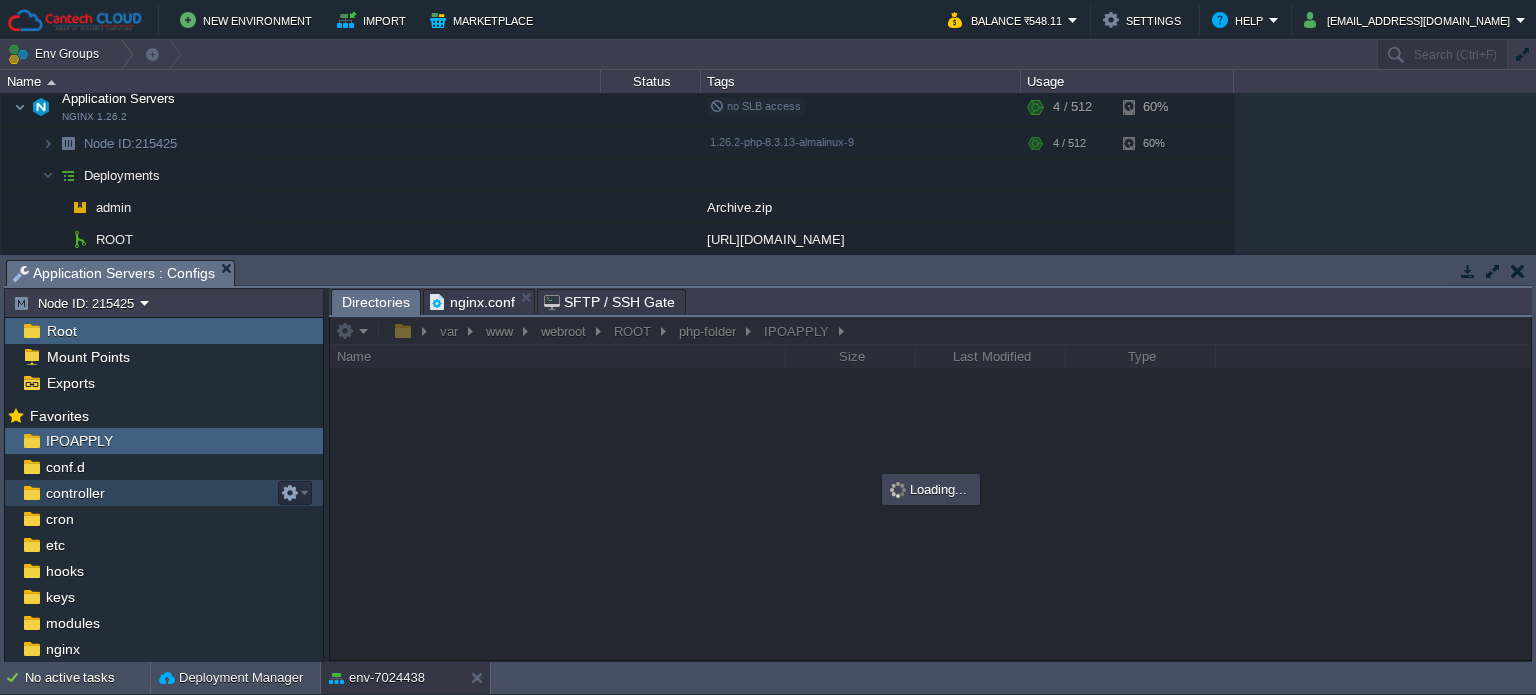click on "controller" at bounding box center [75, 493] 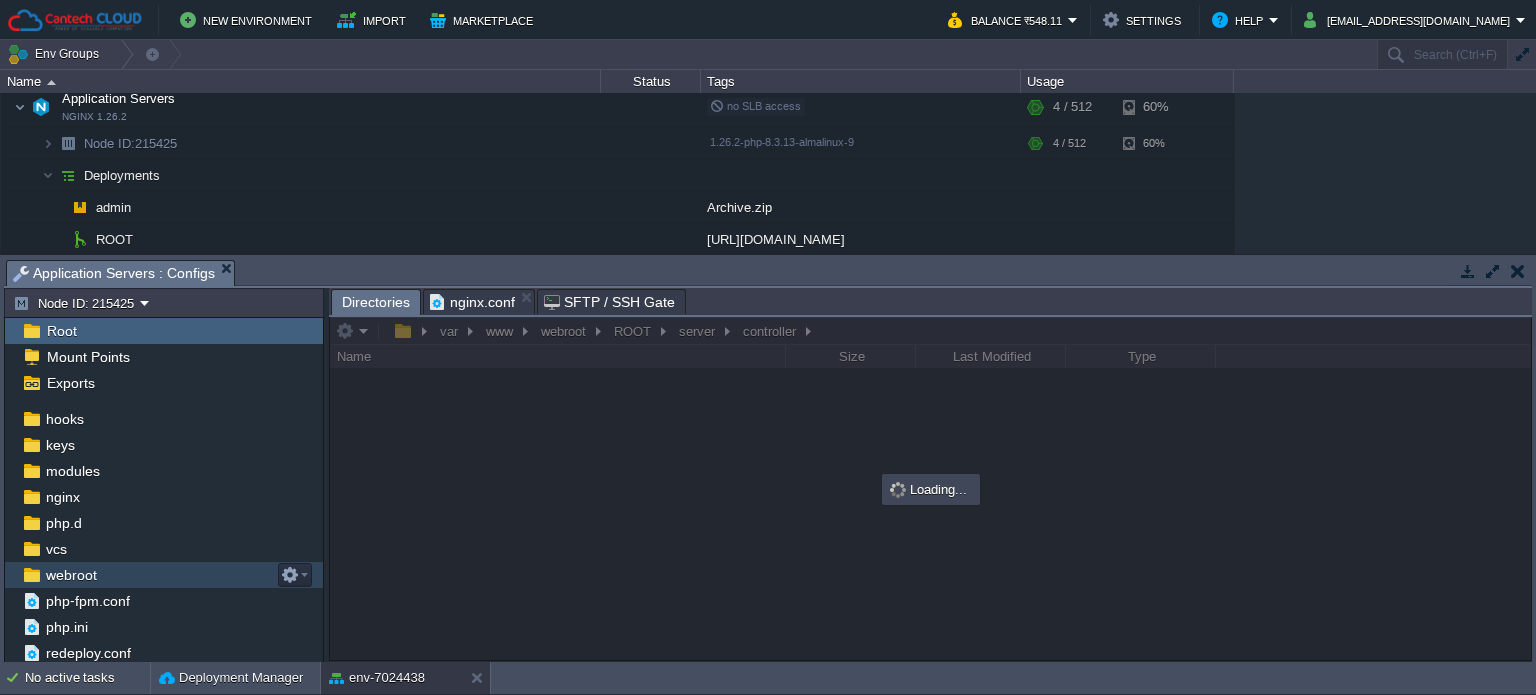 click on "webroot" at bounding box center [71, 575] 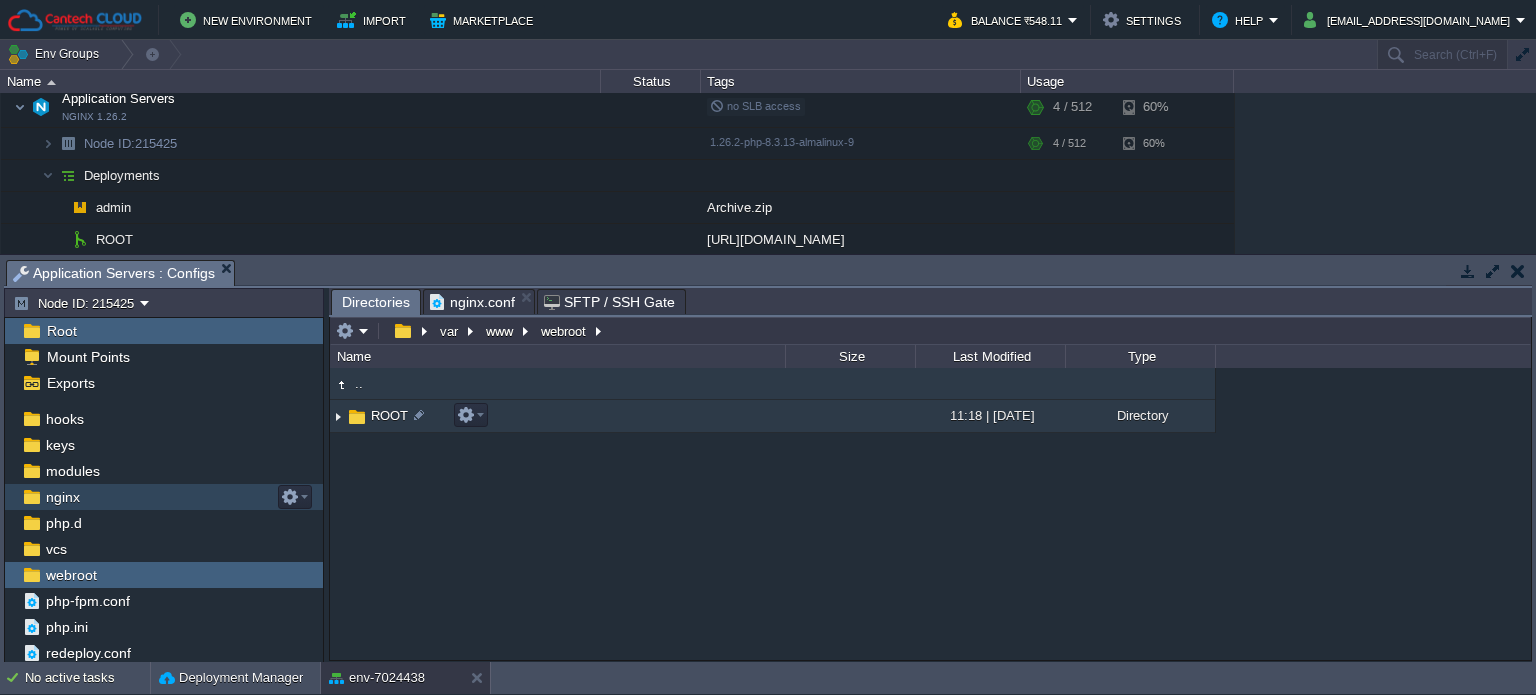 click on "ROOT" at bounding box center [389, 415] 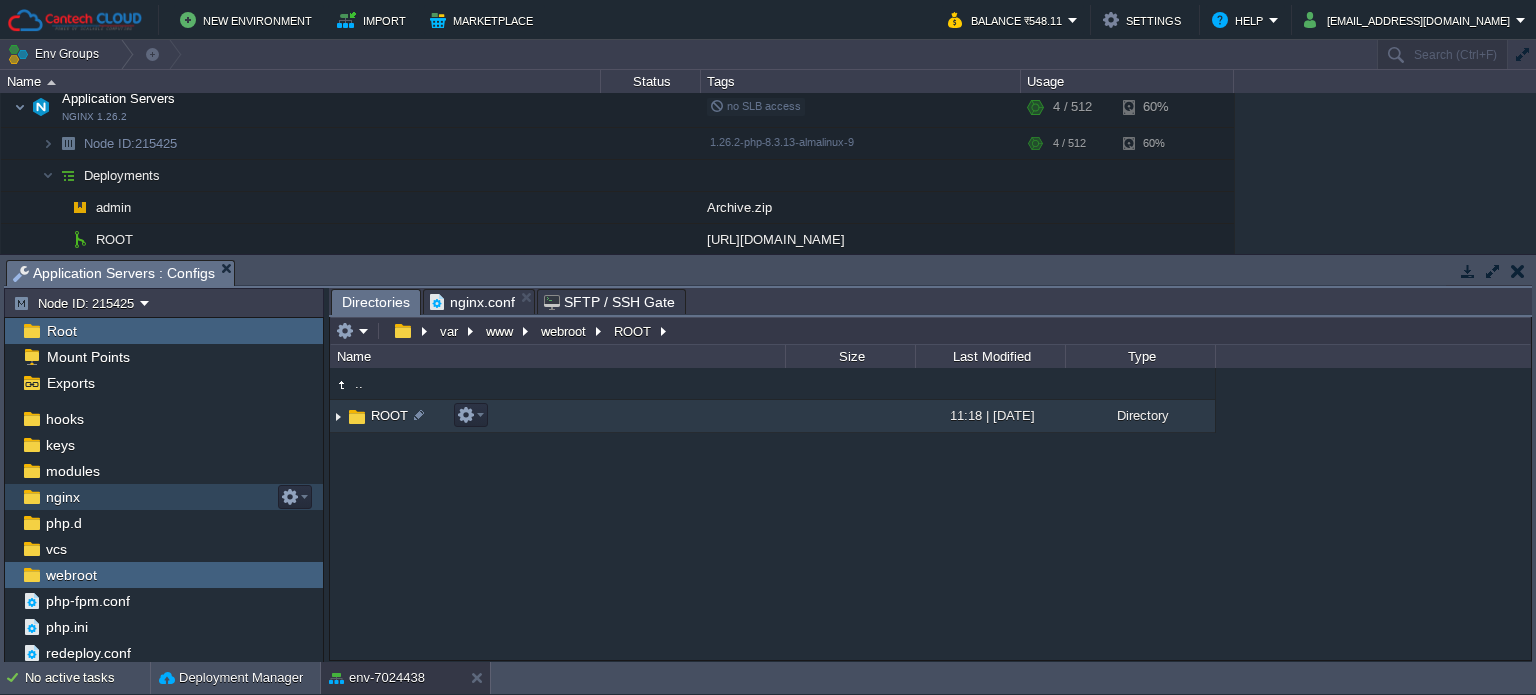 click on "ROOT" at bounding box center (389, 415) 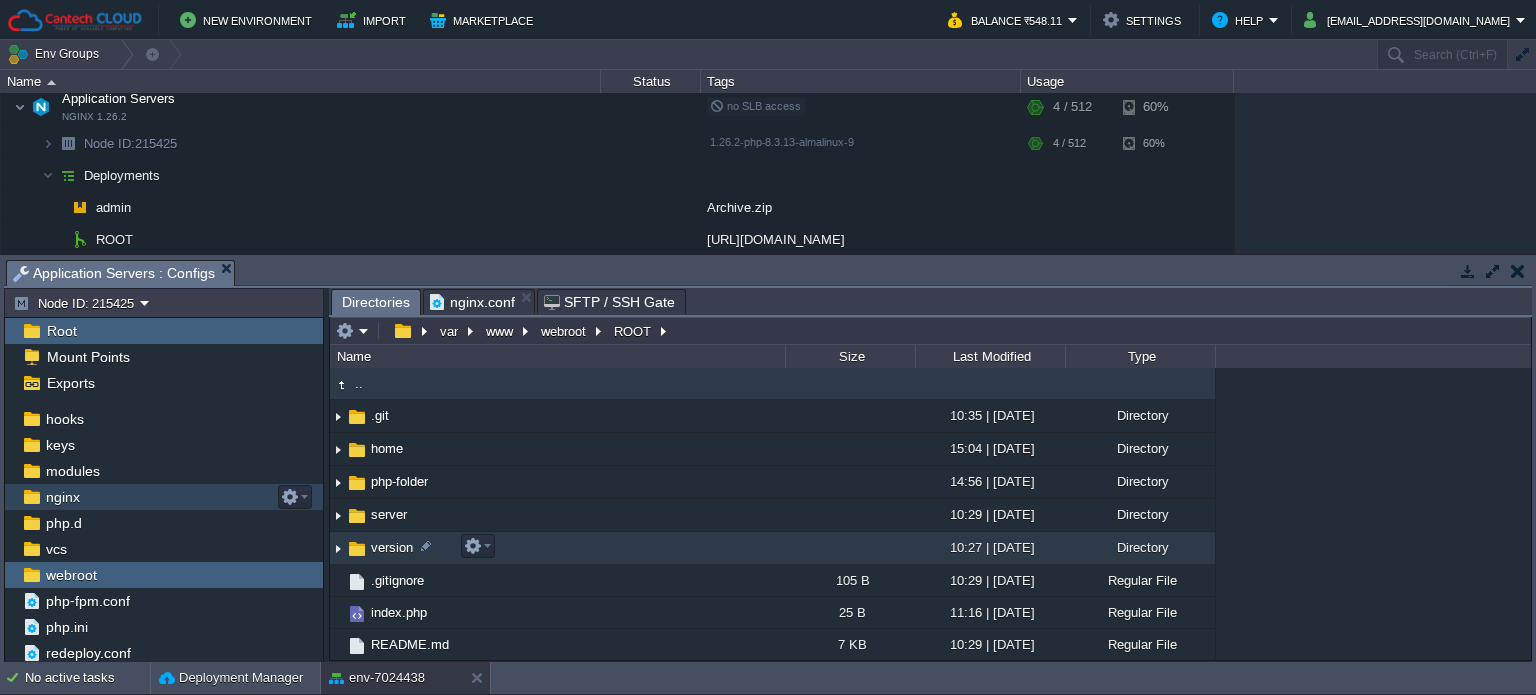 click on "version" at bounding box center (557, 548) 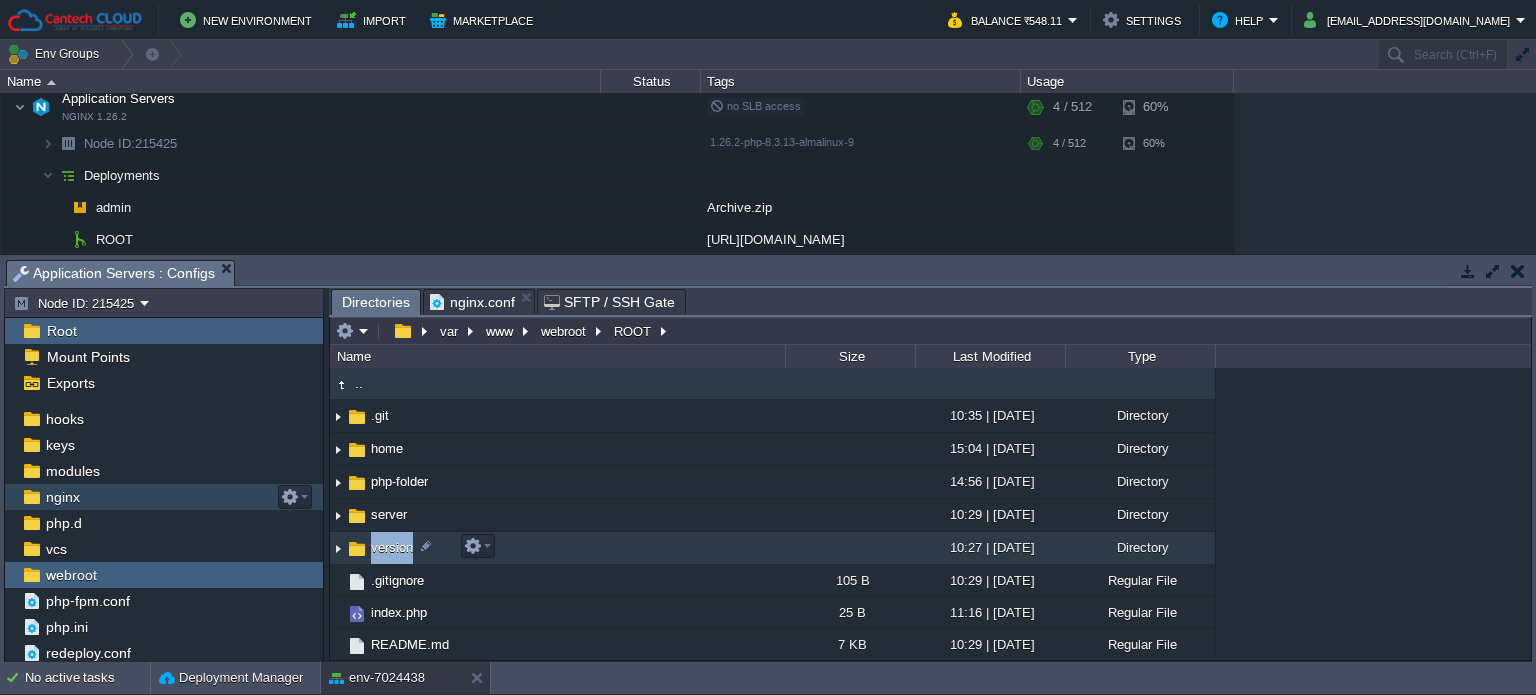 click on "version" at bounding box center [557, 548] 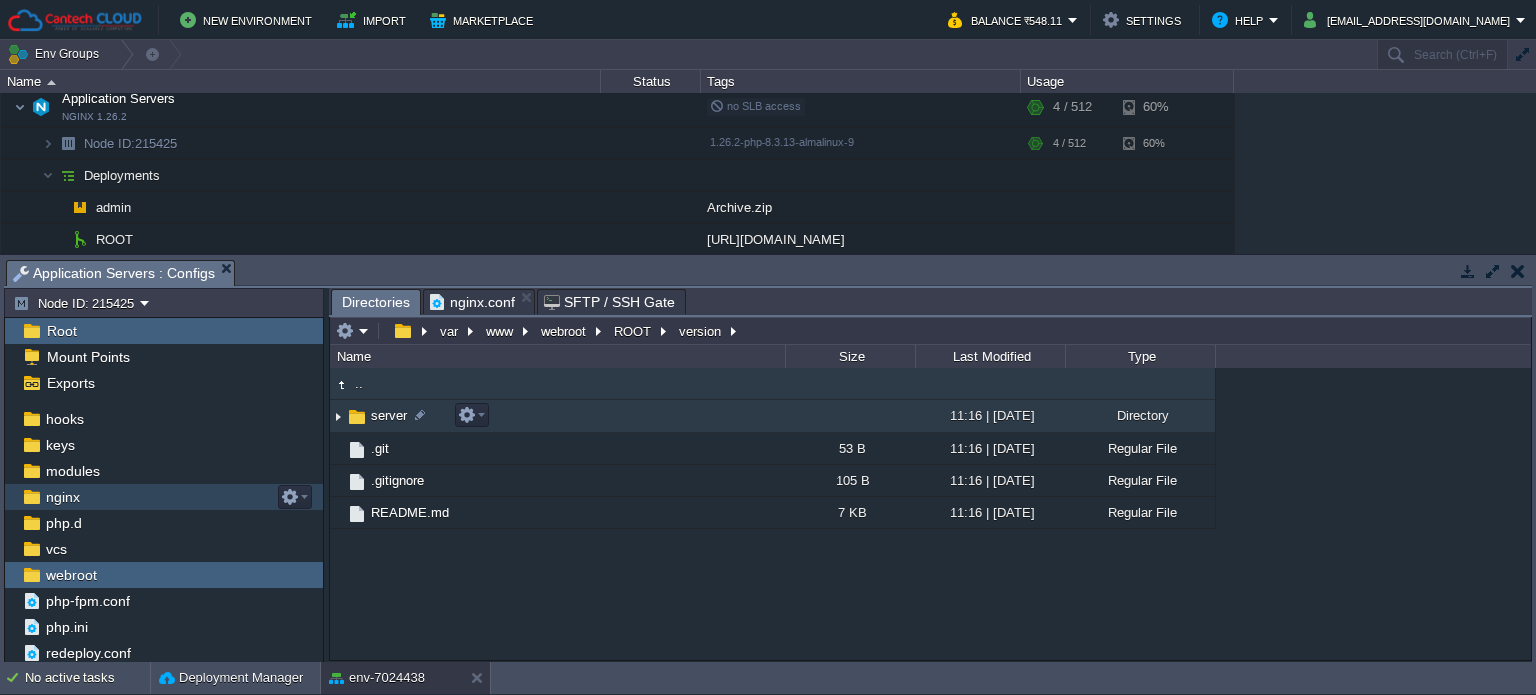 click on "server" at bounding box center [557, 416] 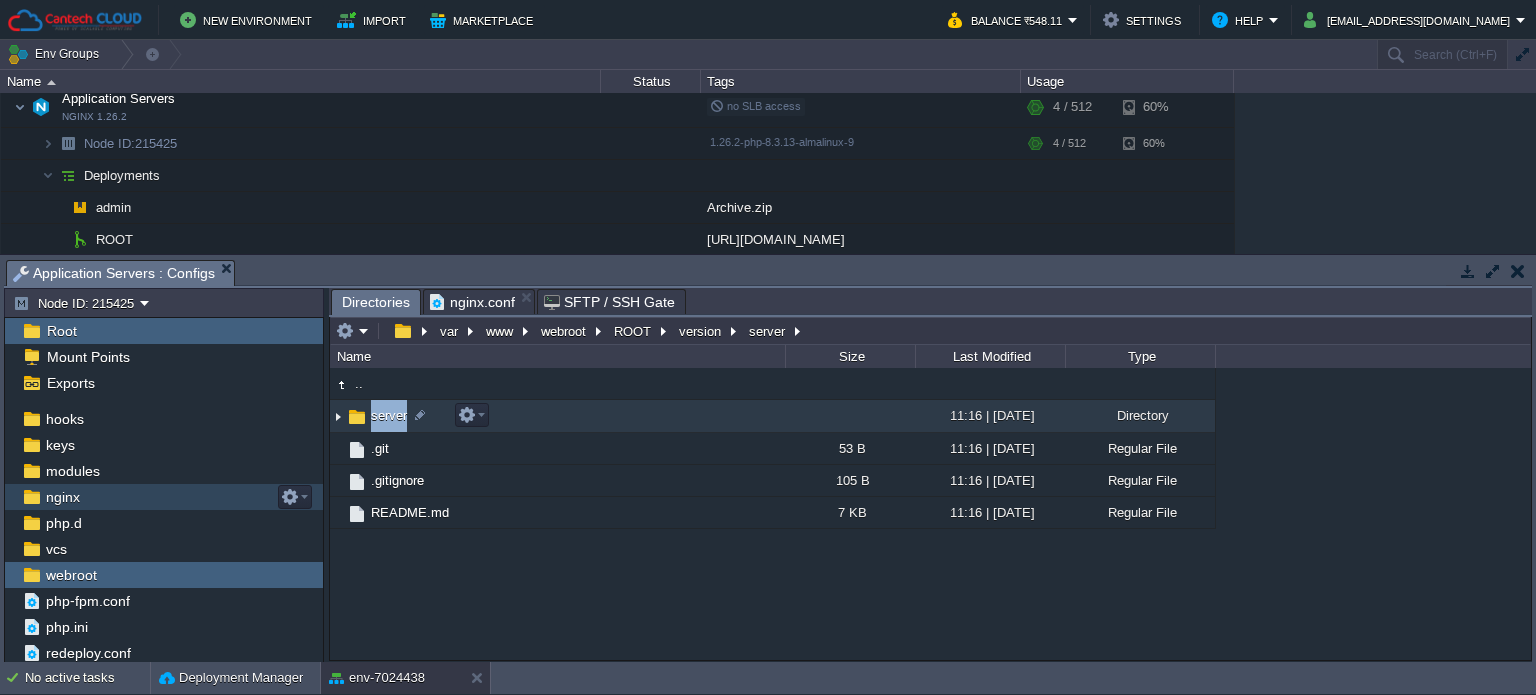 click on "server" at bounding box center [557, 416] 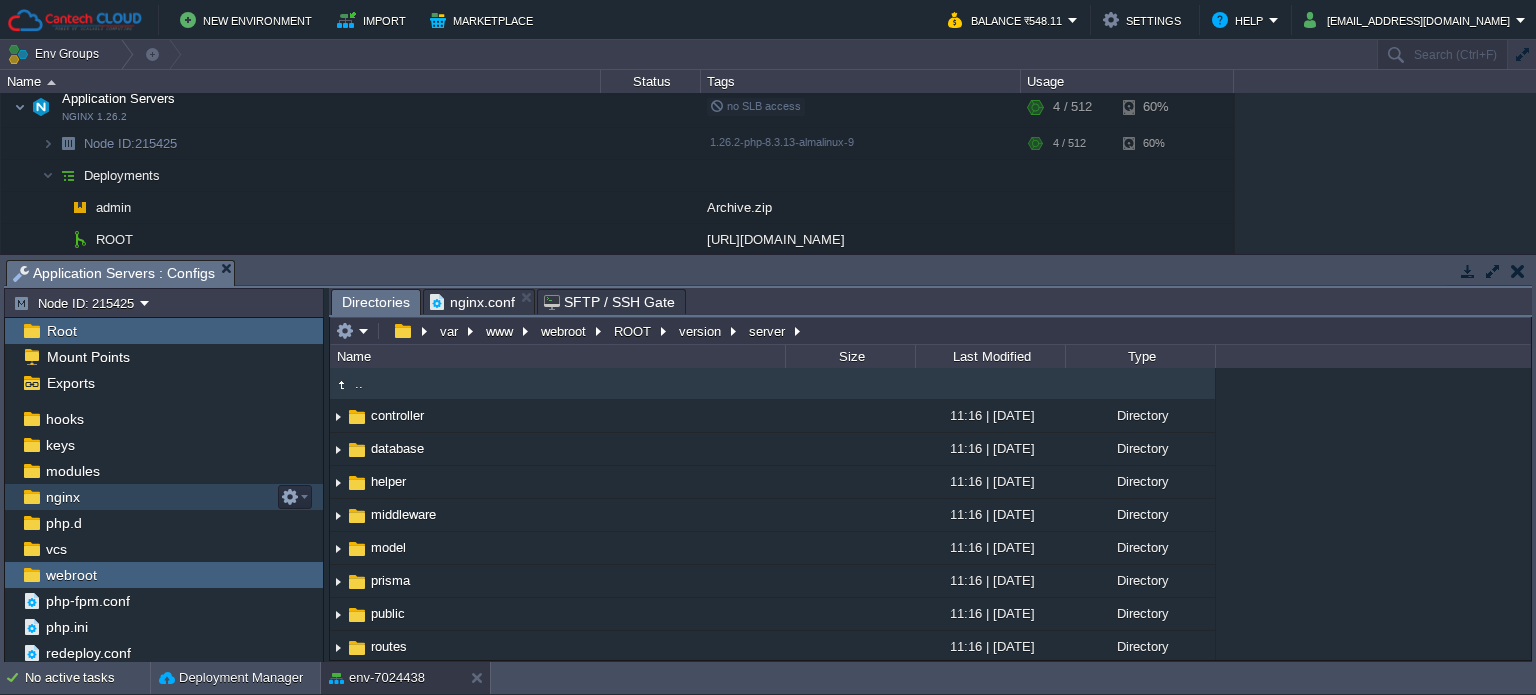 type on "/var/www/webroot/ROOT/version/server" 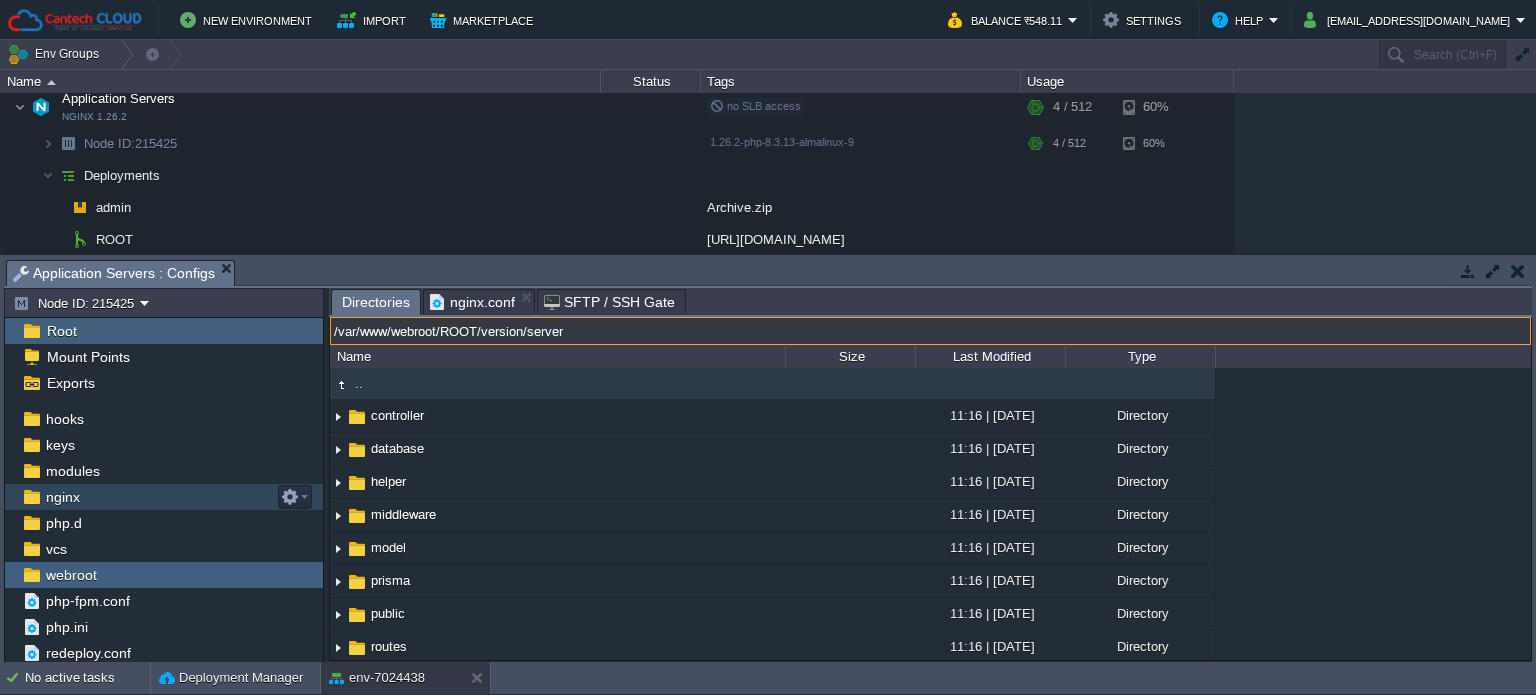 click on "/var/www/webroot/ROOT/version/server" at bounding box center (930, 331) 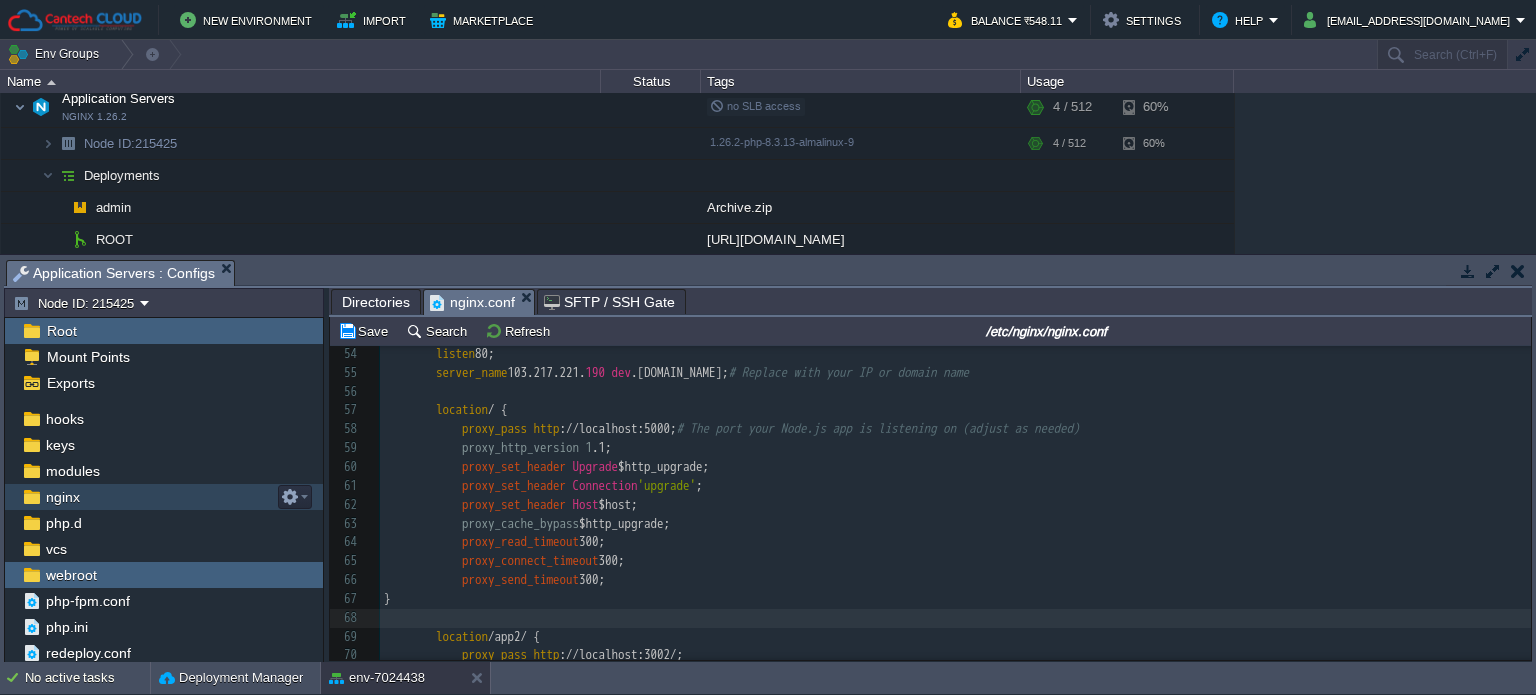 scroll, scrollTop: 1083, scrollLeft: 0, axis: vertical 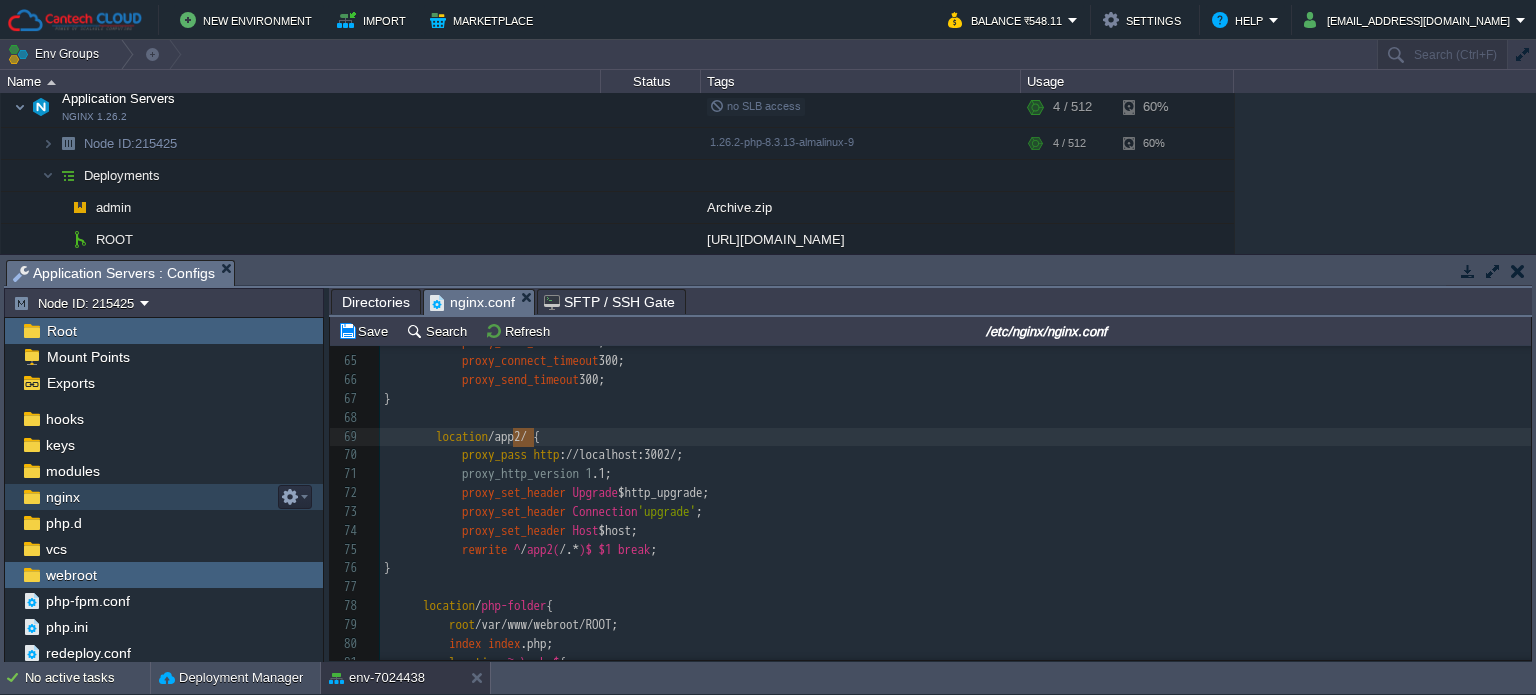 type on "app2" 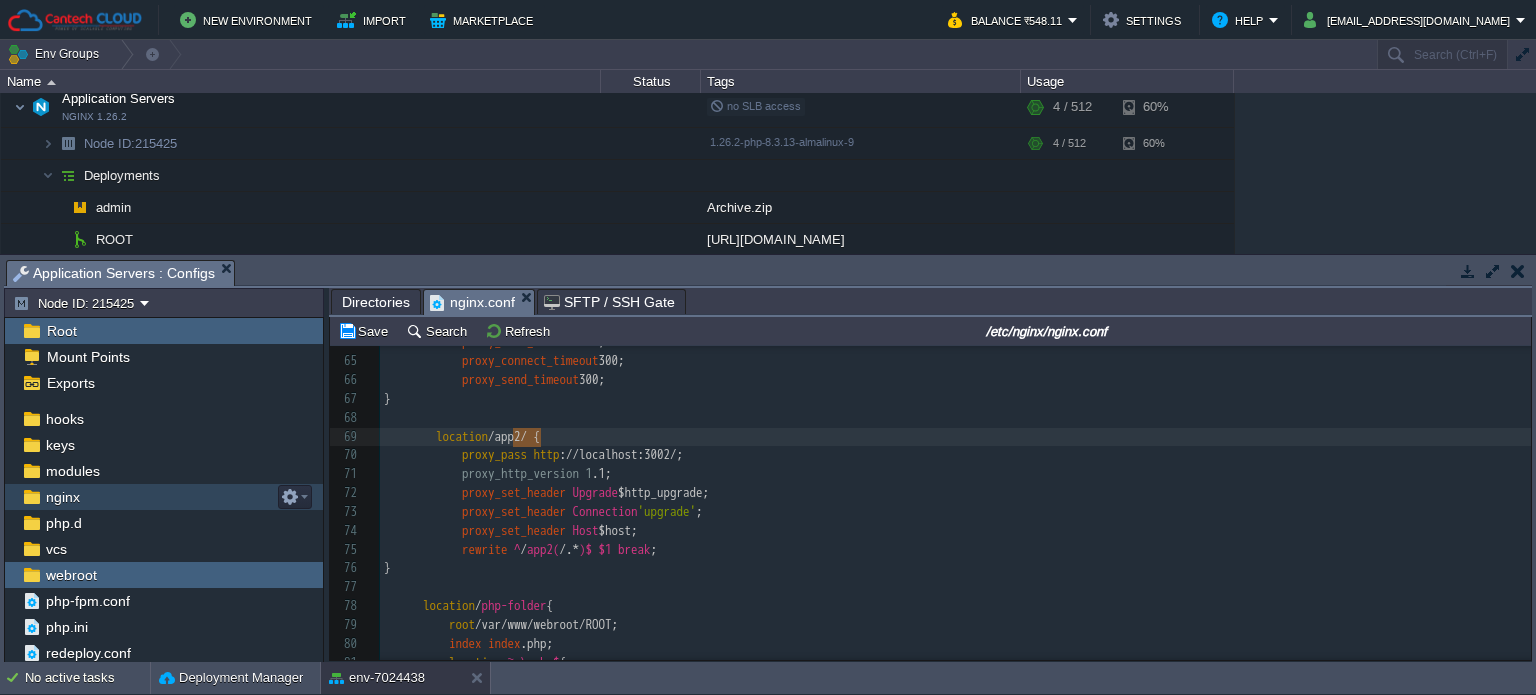 drag, startPoint x: 511, startPoint y: 440, endPoint x: 538, endPoint y: 439, distance: 27.018513 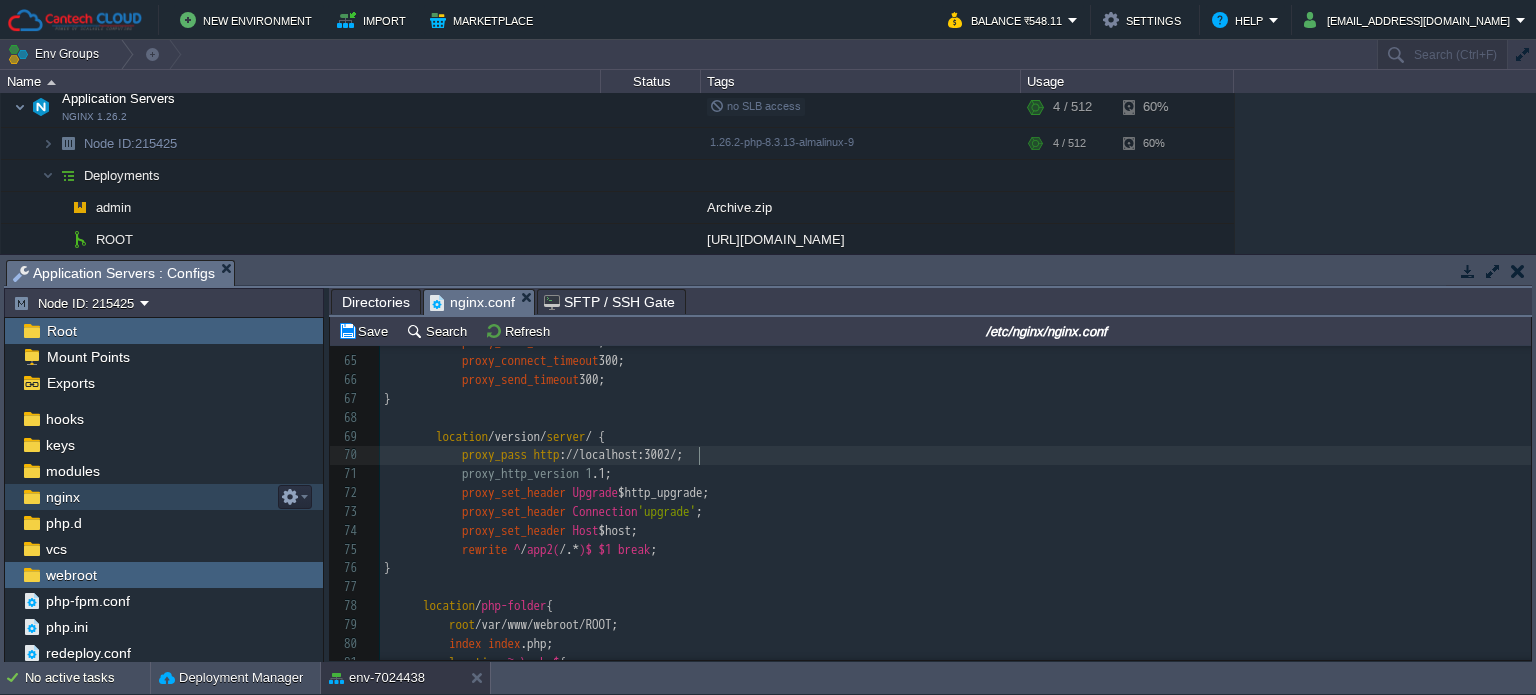click on "x #user  nobody;   35 ​ 36      sendfile         on; 37      #tcp_nopush     on; 38 ​ 39      #keepalive_timeout  0; 40      keepalive_timeout   65; 41 ​ 42      gzip   on; 43      gzip_types  text/ plain text / xml text / css application / xml application /xhtml+ xml application /rss+ xml application / javascript application / x-javascript ; 44 ​ 45      # Websocket support 46      #upstream websocket { 47      #    server [URL]:<PORT>; 48      #} 49 ​ 50      include  /etc/nginx/conf.d/*.conf; 51    52    53        server  { 54          listen  80; 55          server_name  103.217.221. 190 dev .[DOMAIN_NAME];   # Replace with your IP or domain name 56 ​ 57          location  / { 58              proxy_pass   http ://localhost:5000;   # The port your Node.js app is listening on (adjust as needed) 59              proxy_http_version 1 .1; 60              proxy_set_header   Upgrade  $http_upgrade; 61              proxy_set_header   Connection  ;" at bounding box center (955, 324) 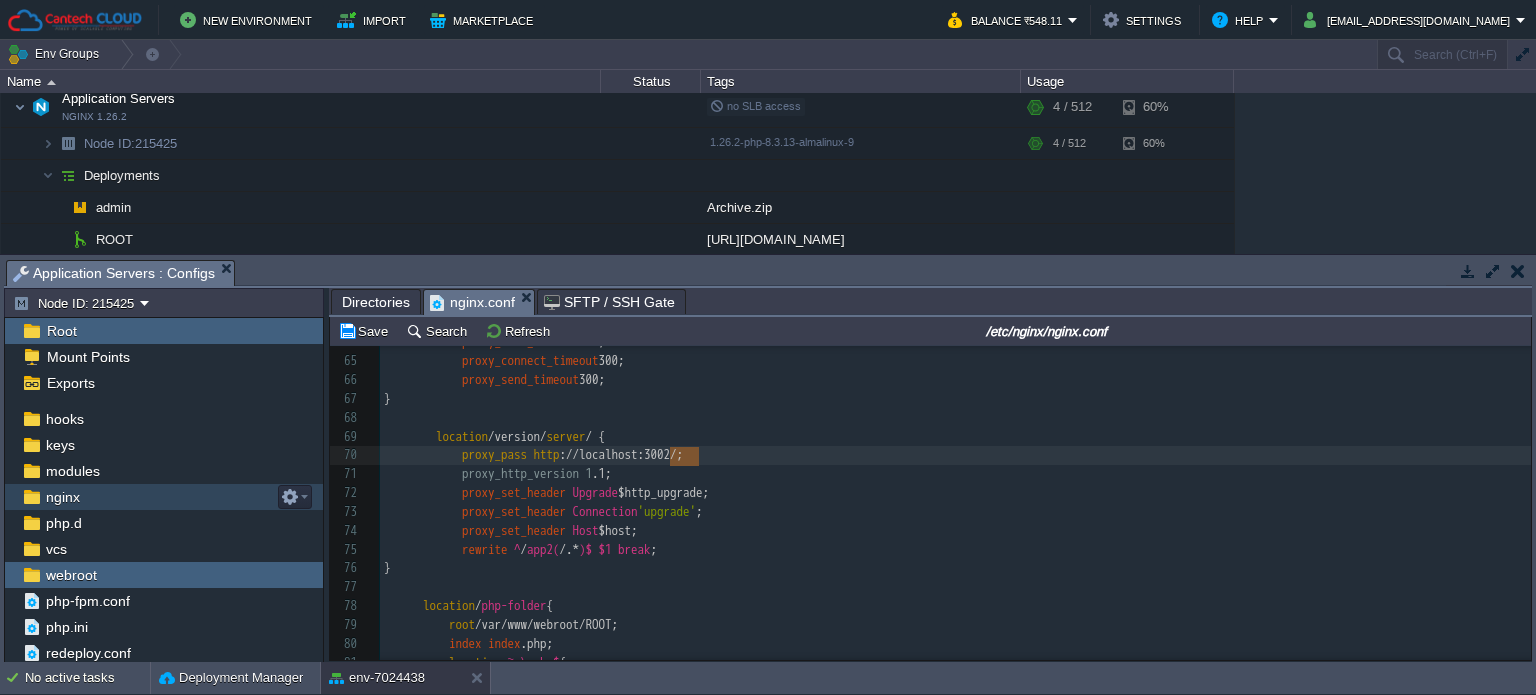 drag, startPoint x: 671, startPoint y: 455, endPoint x: 698, endPoint y: 460, distance: 27.45906 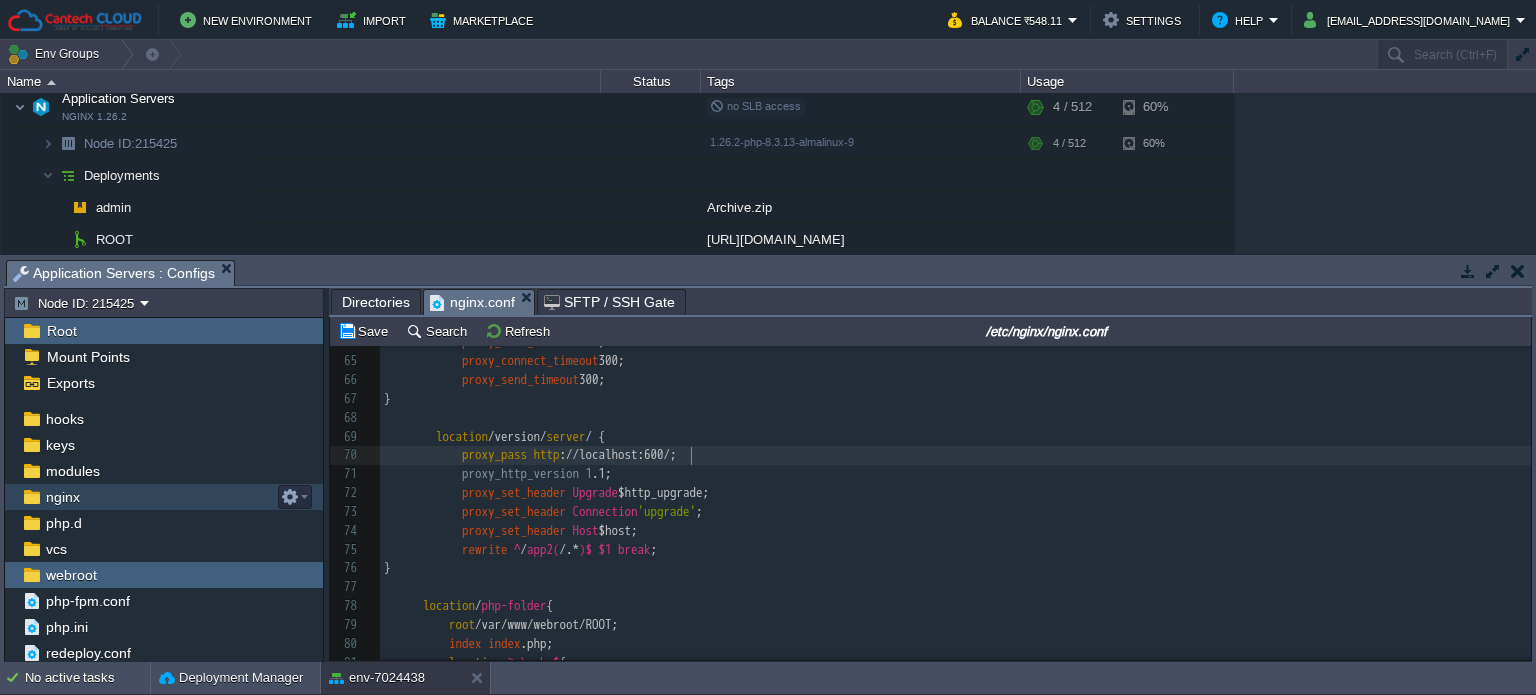 type on "6000" 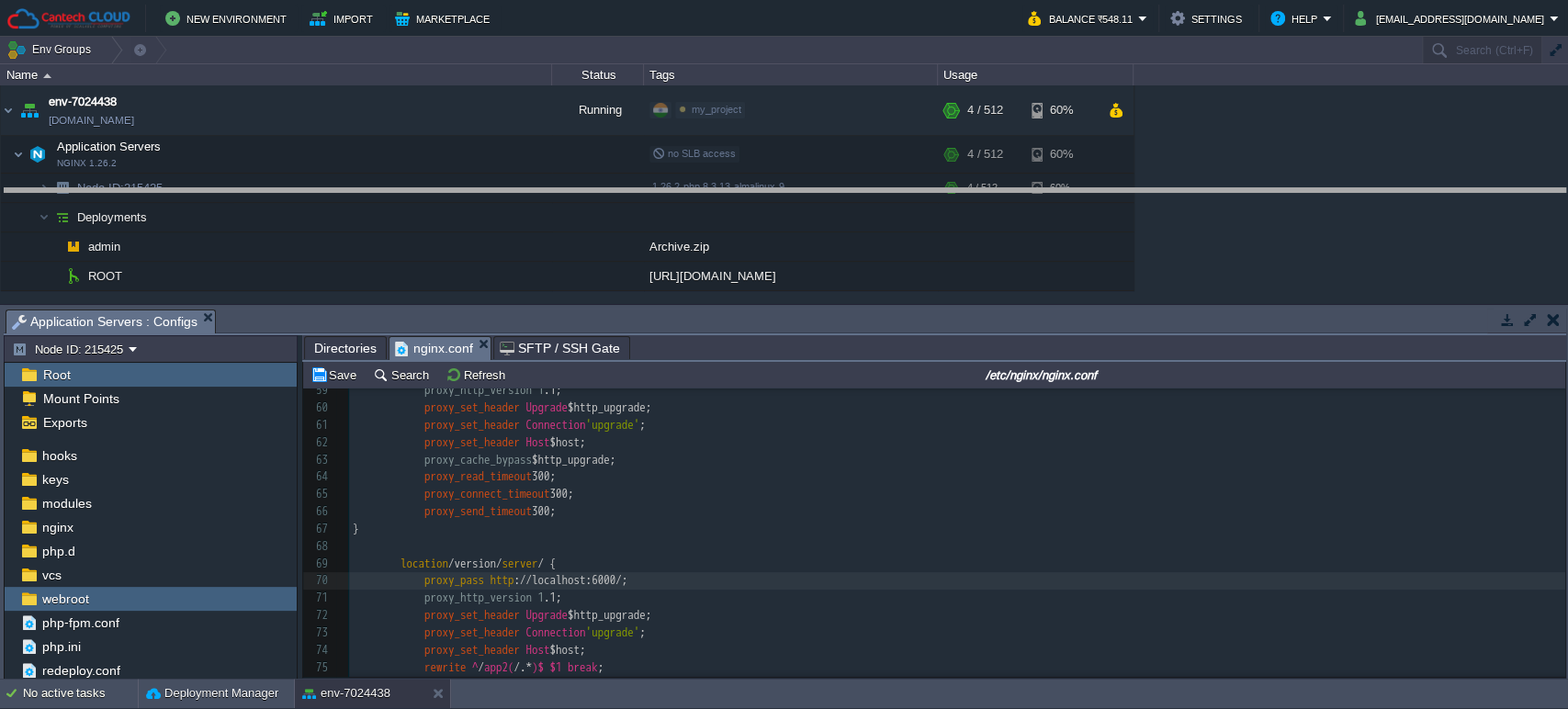 drag, startPoint x: 812, startPoint y: 312, endPoint x: 812, endPoint y: 192, distance: 120 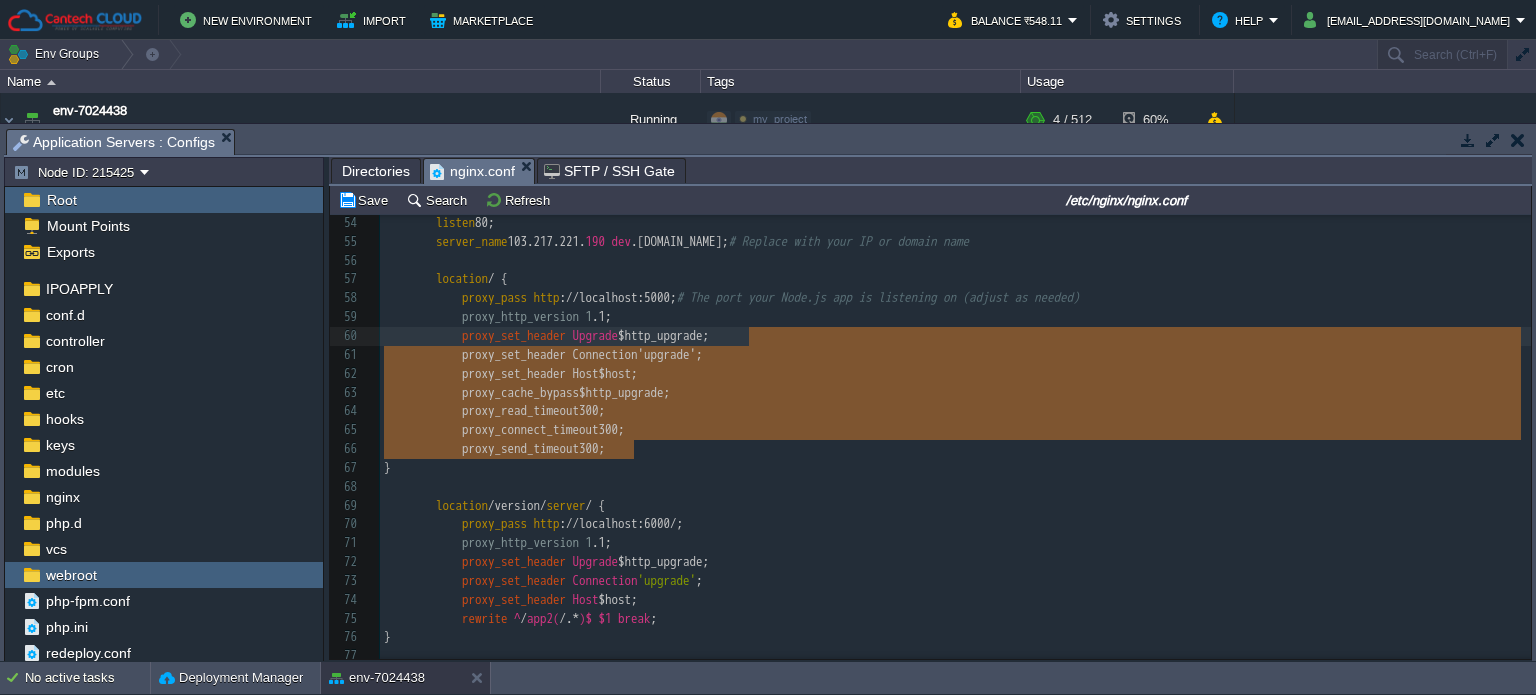 type on "proxy_set_header Upgrade $http_upgrade;
proxy_set_header Connection 'upgrade';
proxy_set_header Host $host;
proxy_cache_bypass $http_upgrade;
proxy_read_timeout 300;
proxy_connect_timeout 300;
proxy_send_timeout 300;" 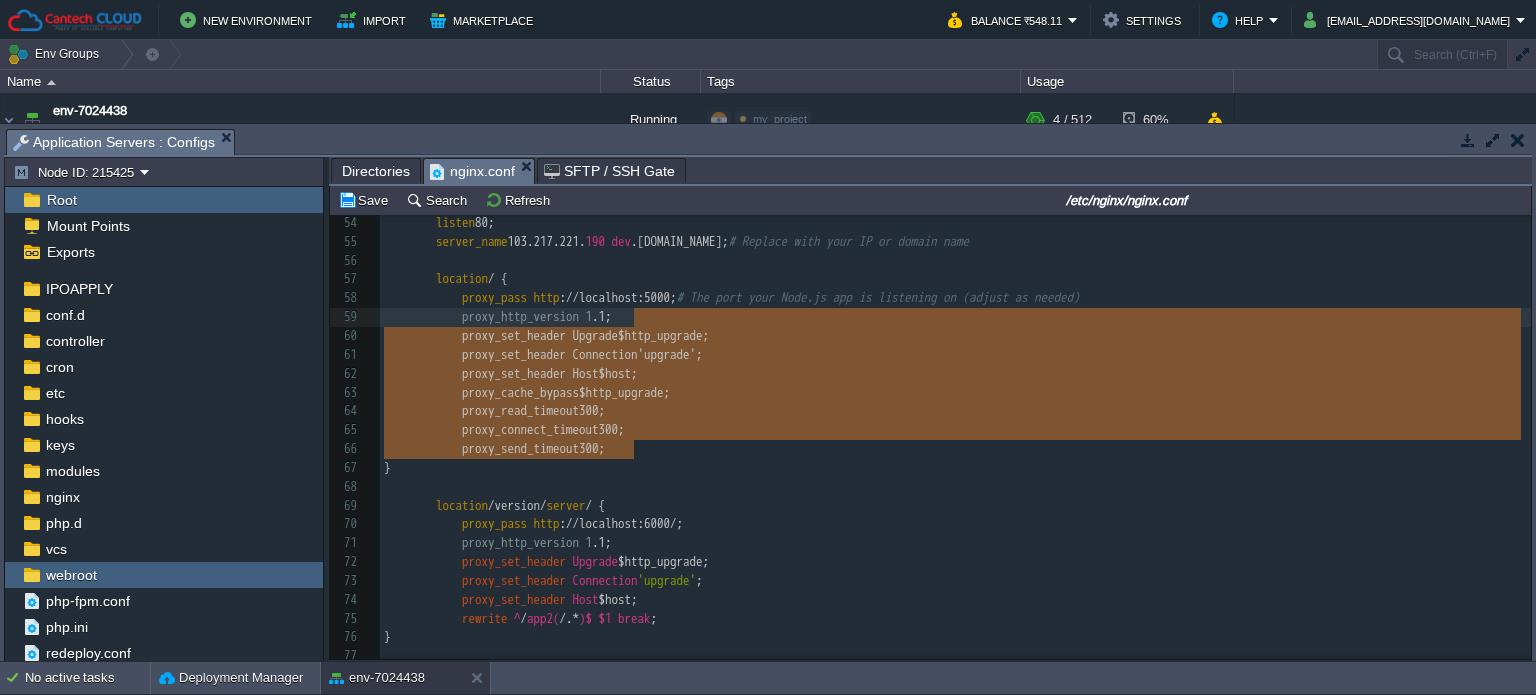drag, startPoint x: 664, startPoint y: 444, endPoint x: 790, endPoint y: 323, distance: 174.69116 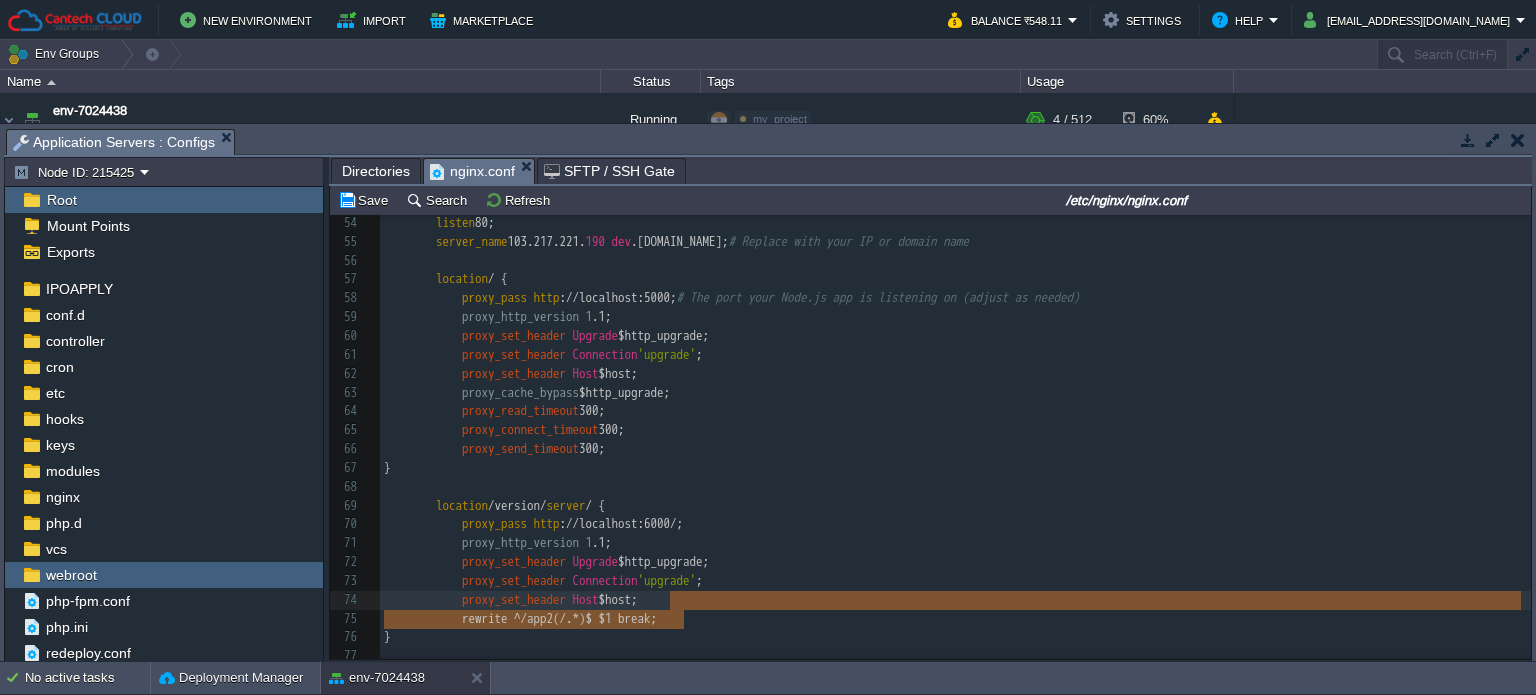 type on "rewrite ^/app2(/.*)$ $1 break;" 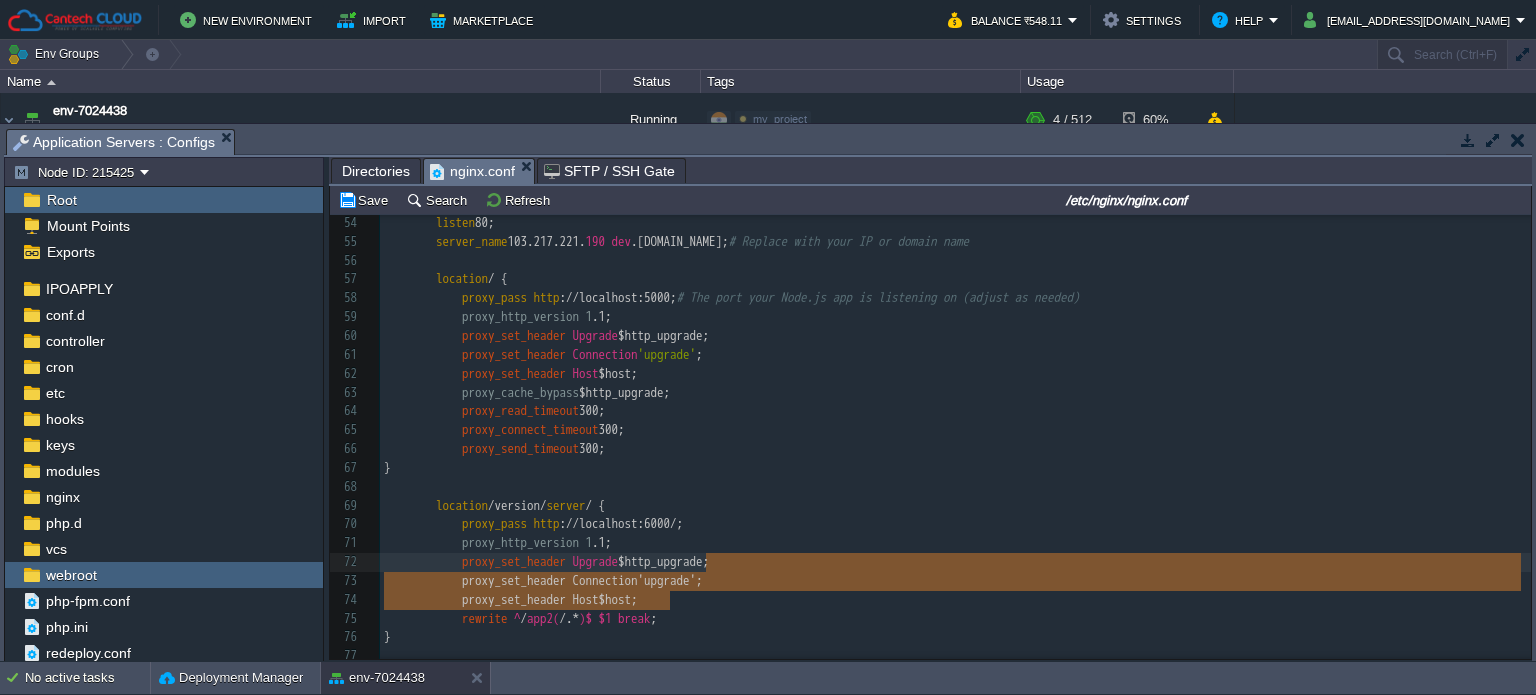 type on "proxy_set_header Upgrade $http_upgrade;
proxy_set_header Connection 'upgrade';
proxy_set_header Host $host;" 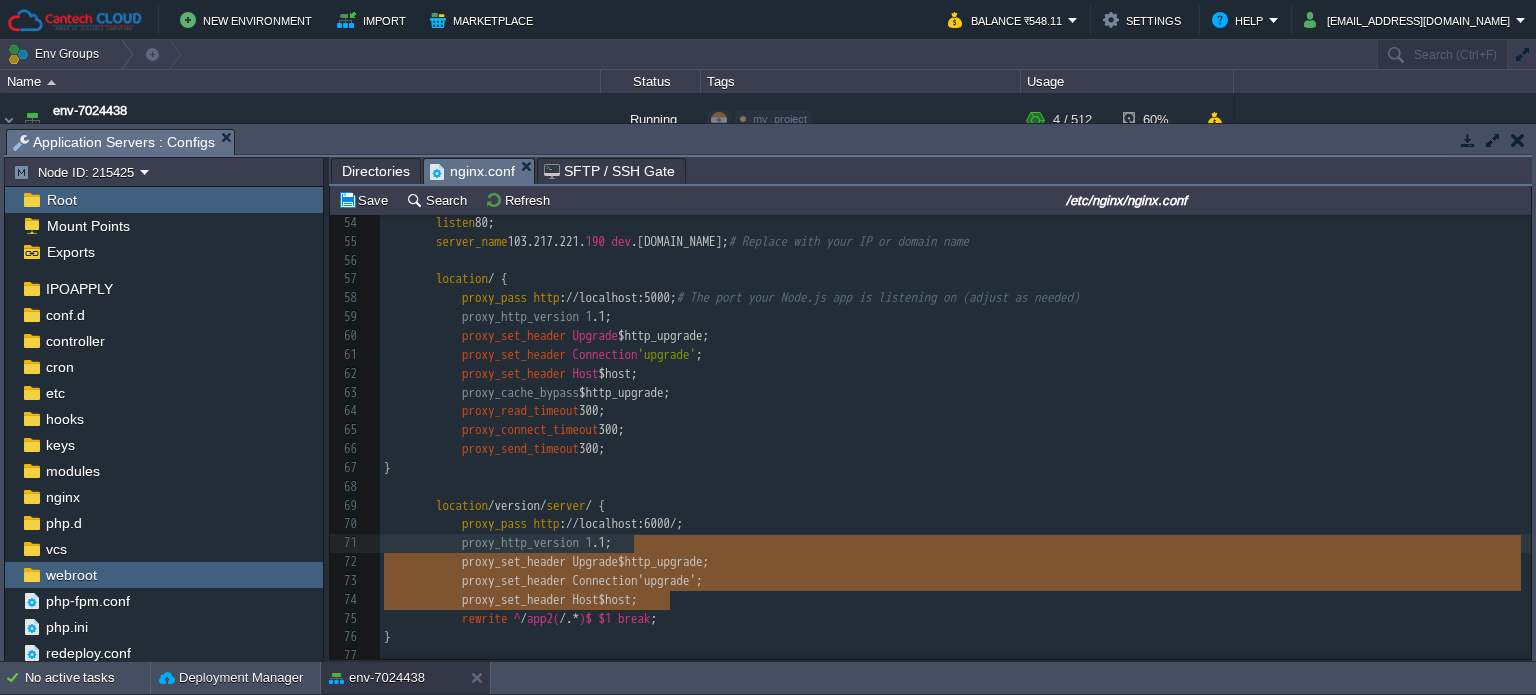 drag, startPoint x: 694, startPoint y: 606, endPoint x: 708, endPoint y: 555, distance: 52.886673 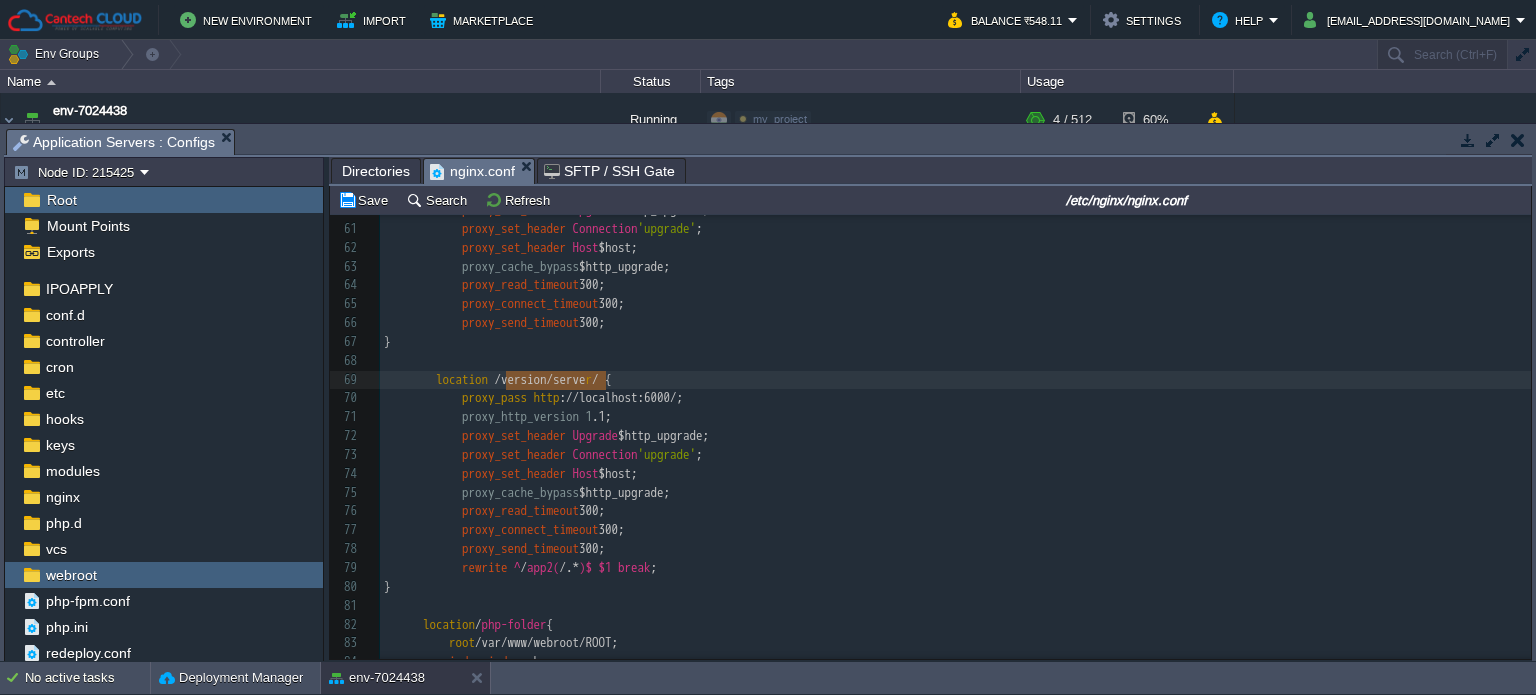 type on "/version/server/" 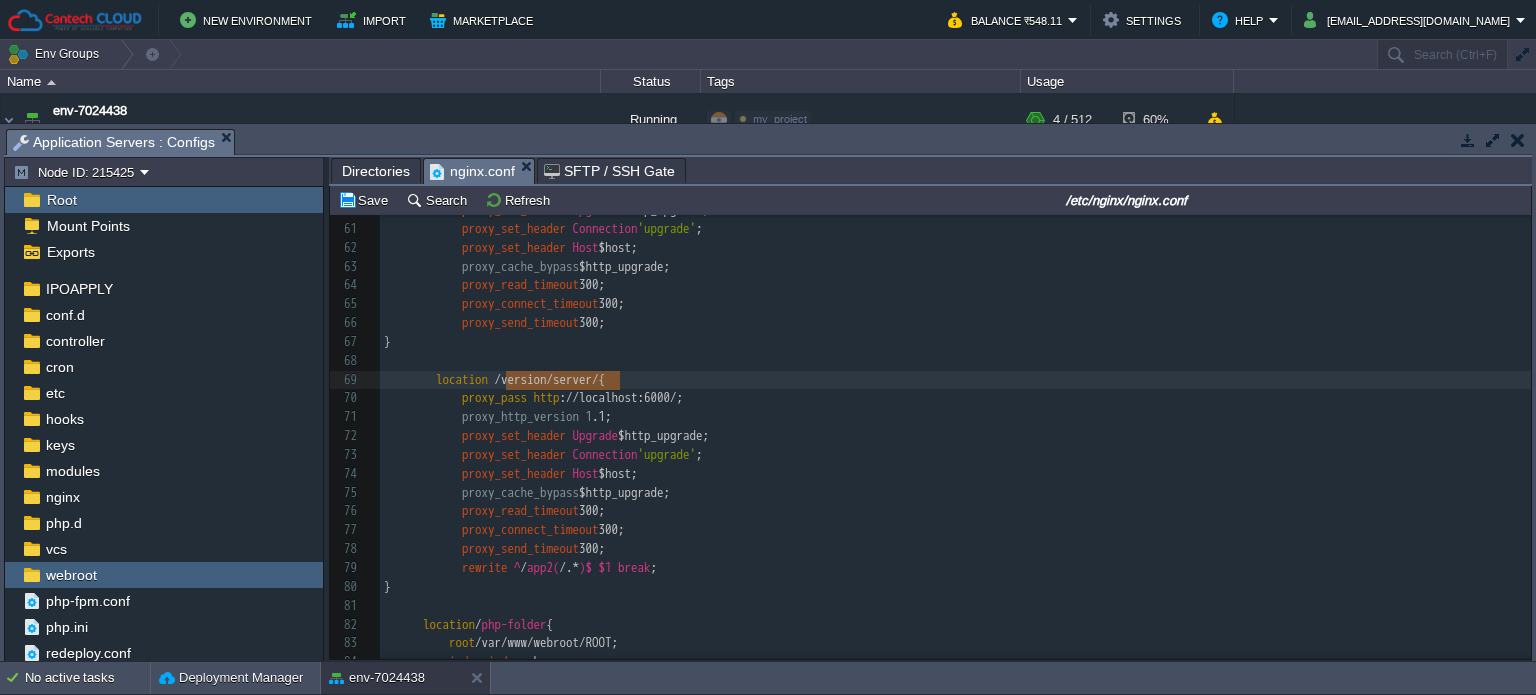 drag, startPoint x: 506, startPoint y: 383, endPoint x: 618, endPoint y: 381, distance: 112.01785 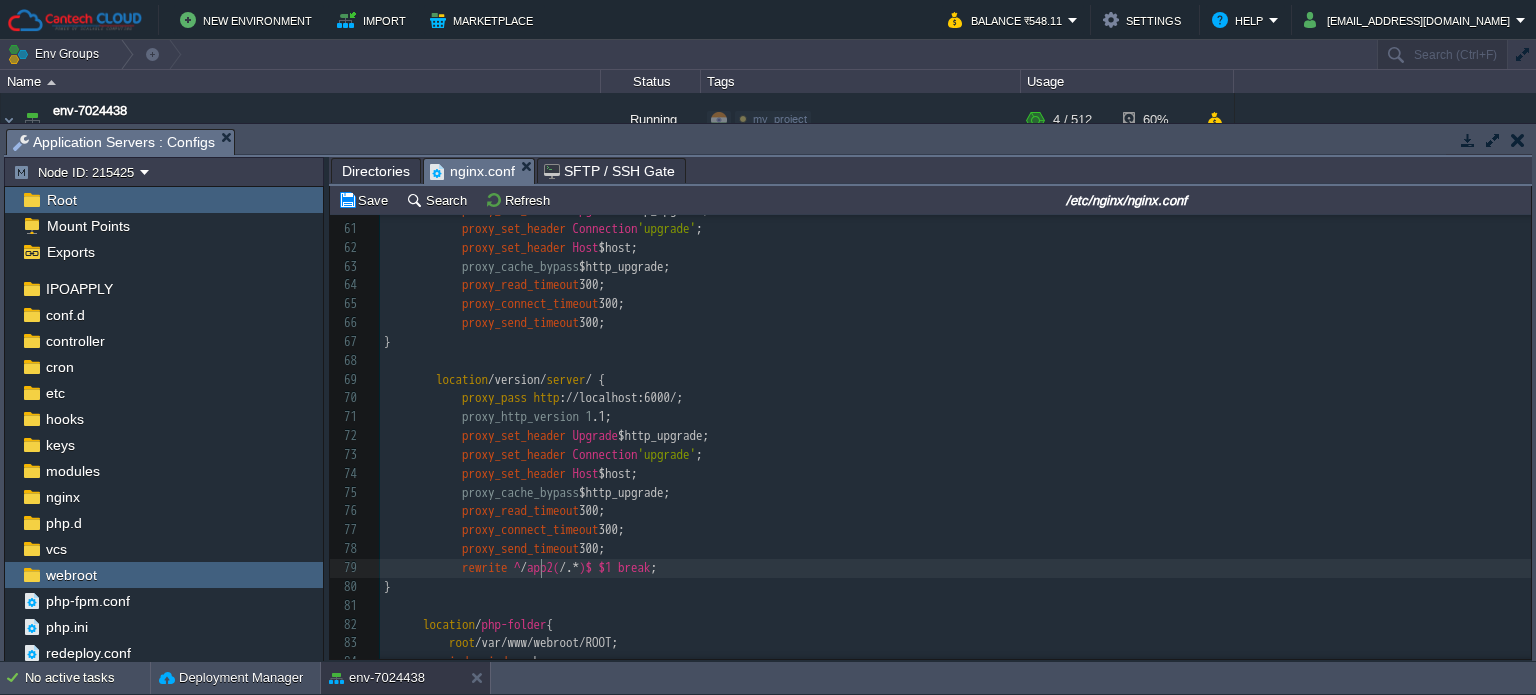 type on "app2" 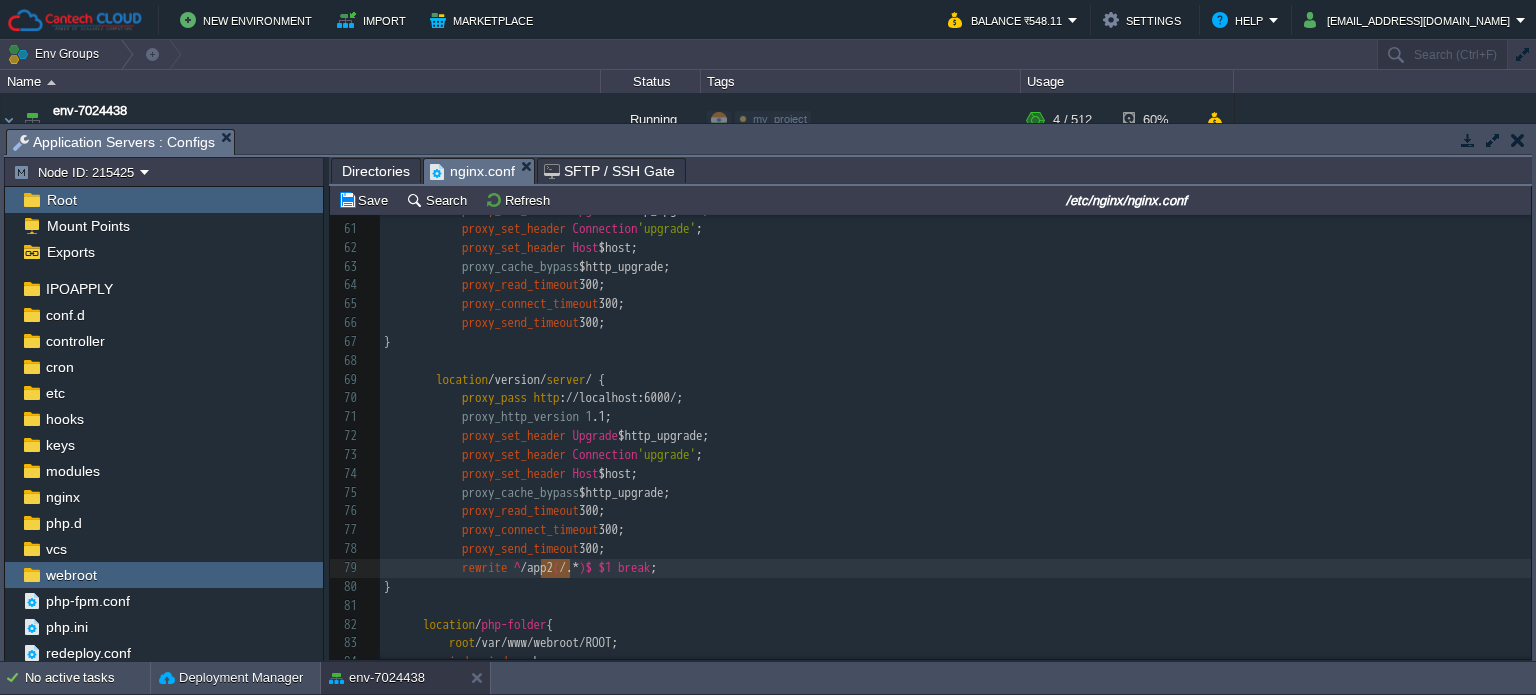 paste 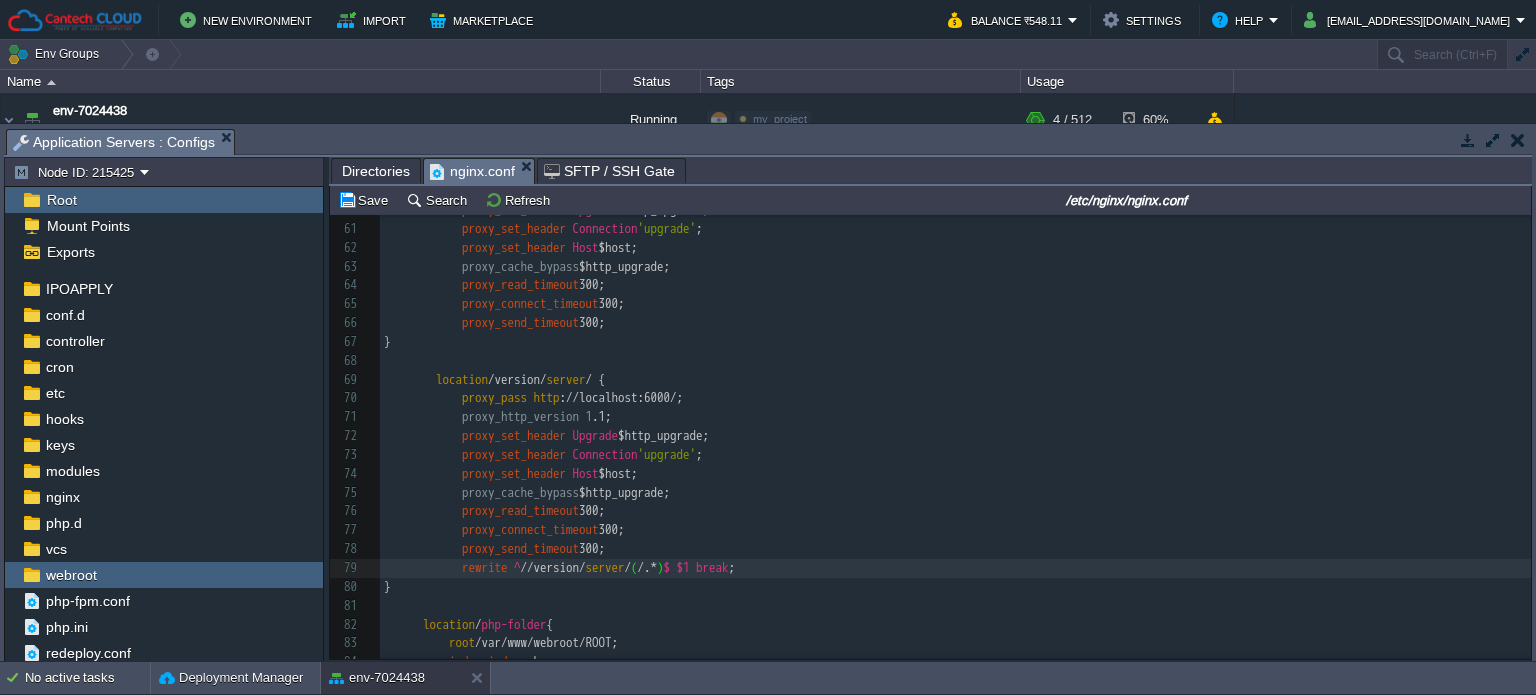 type 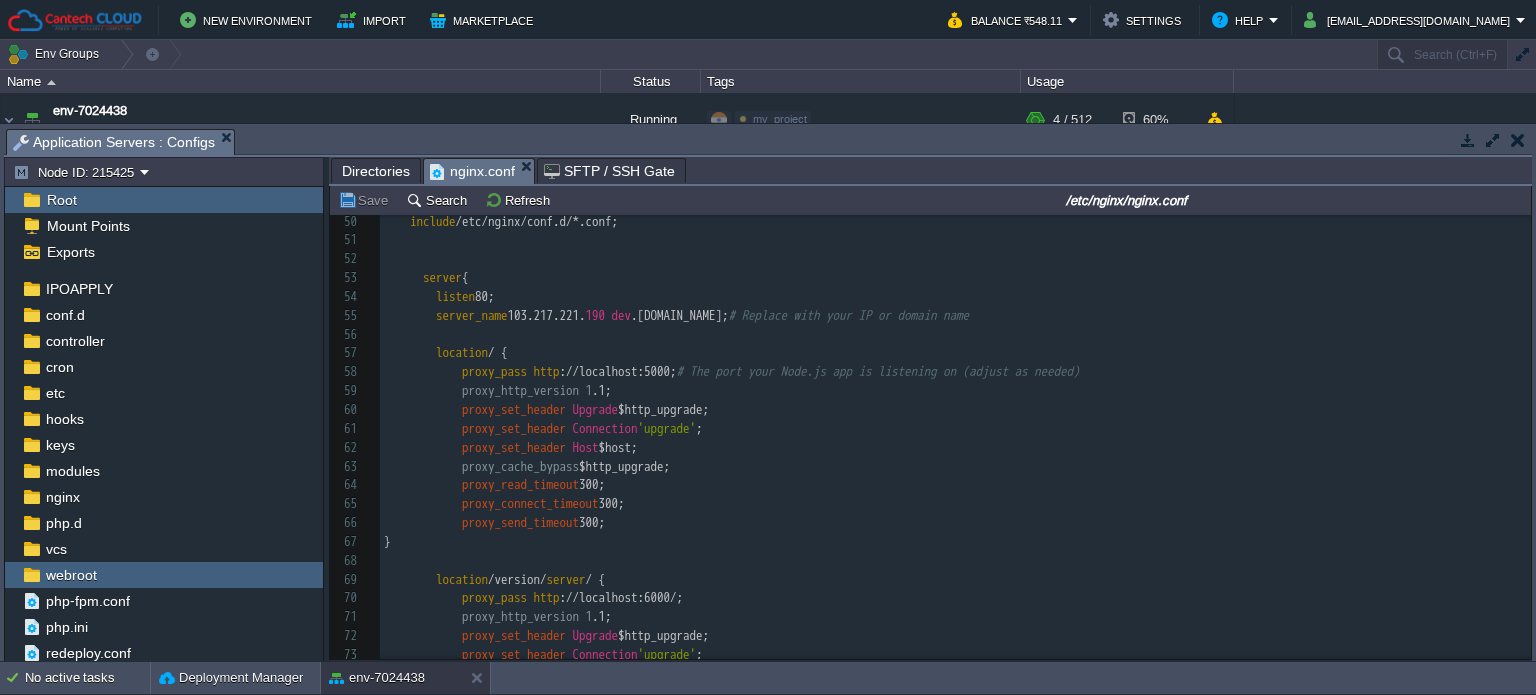 click on "Directories" at bounding box center (376, 171) 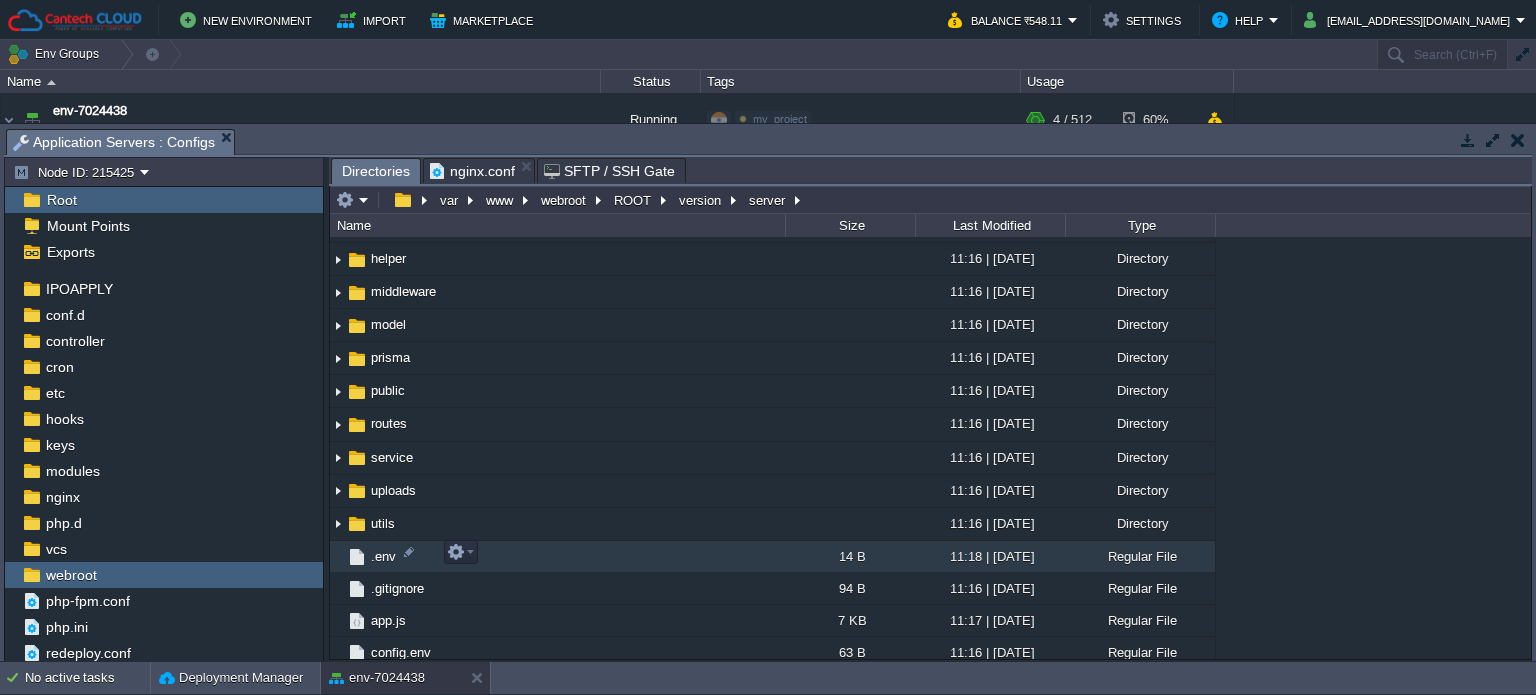scroll, scrollTop: 0, scrollLeft: 0, axis: both 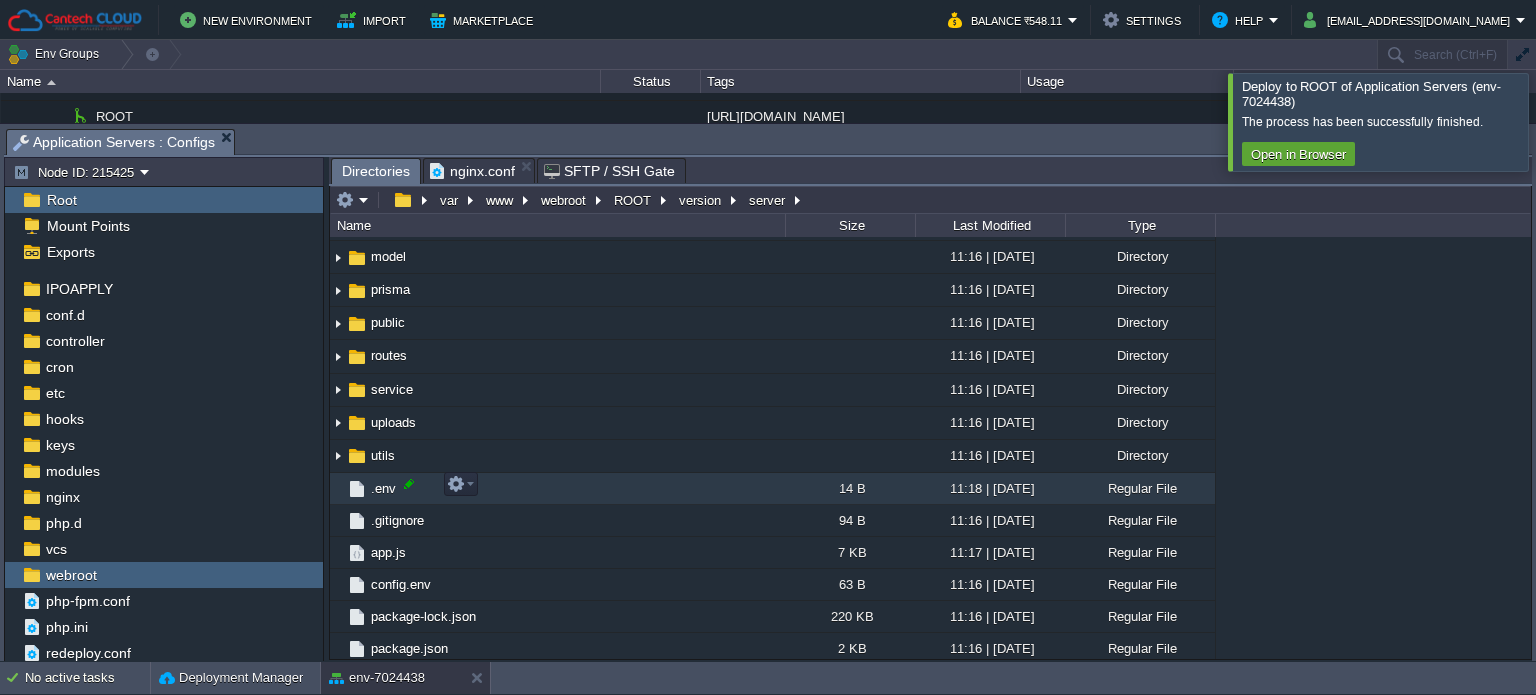 click at bounding box center (409, 484) 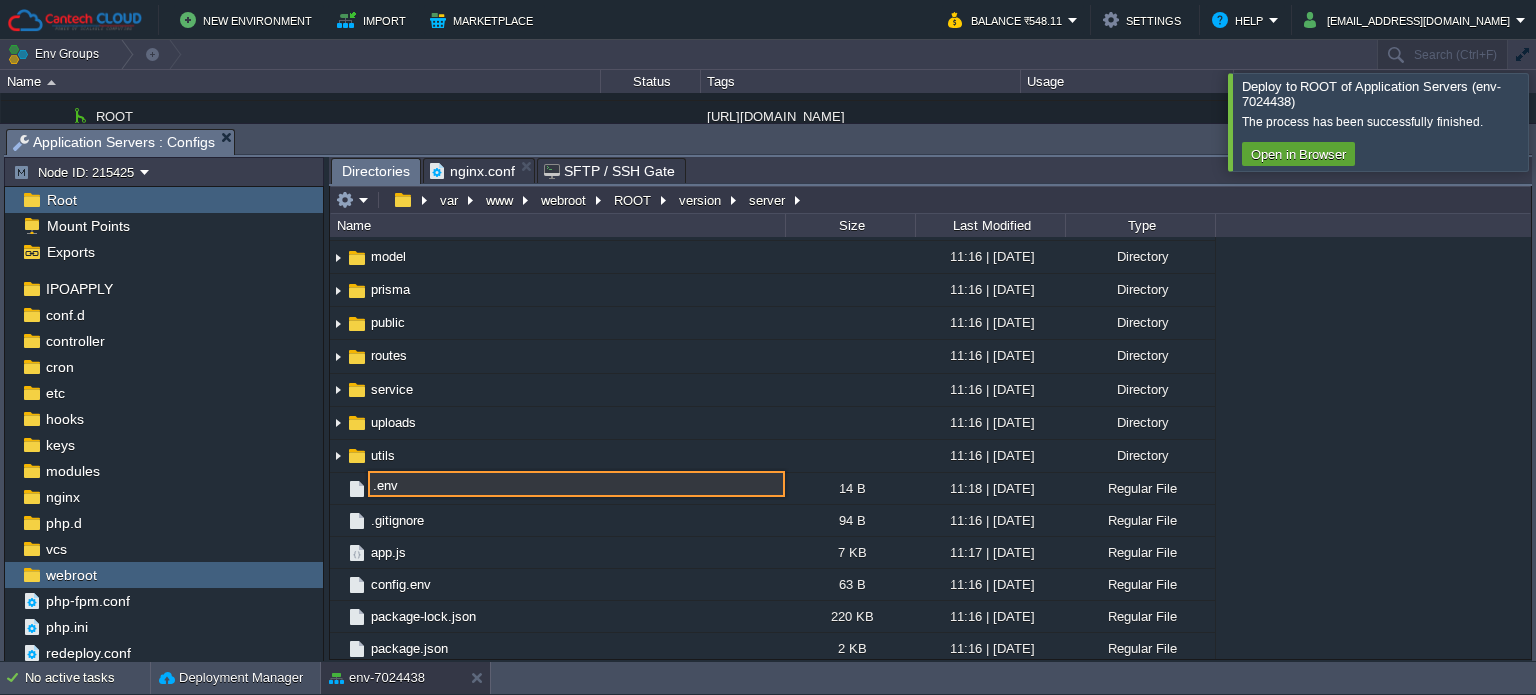 click on ".env" at bounding box center [576, 484] 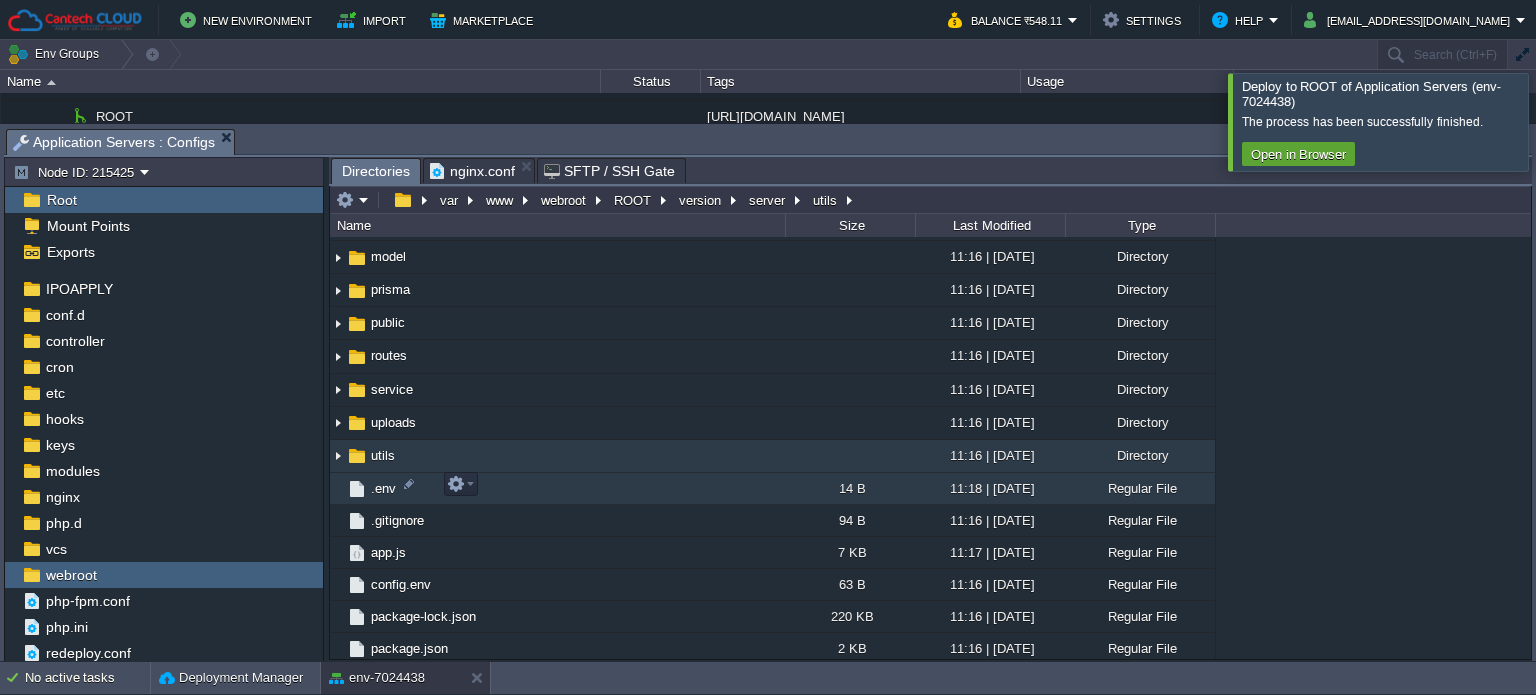 click on ".env" at bounding box center (557, 489) 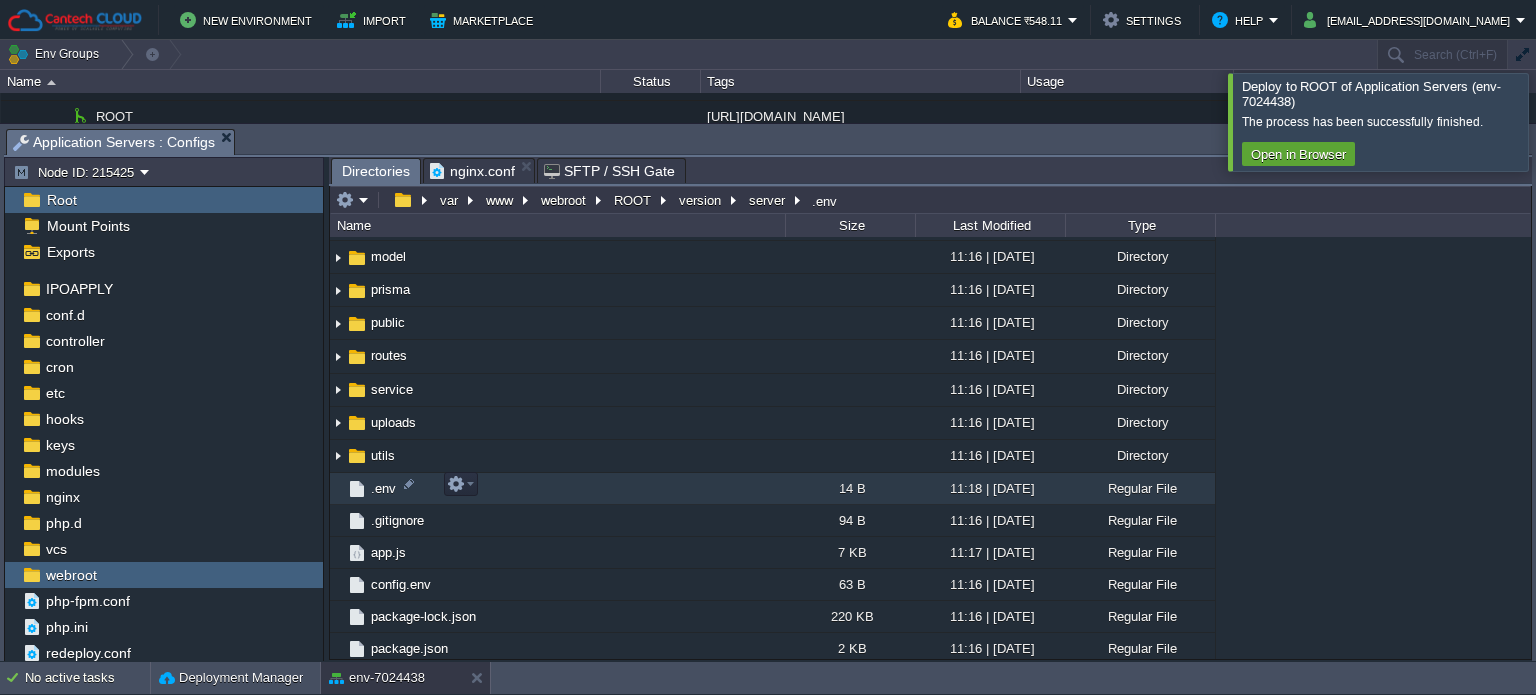 click on ".env" at bounding box center [557, 489] 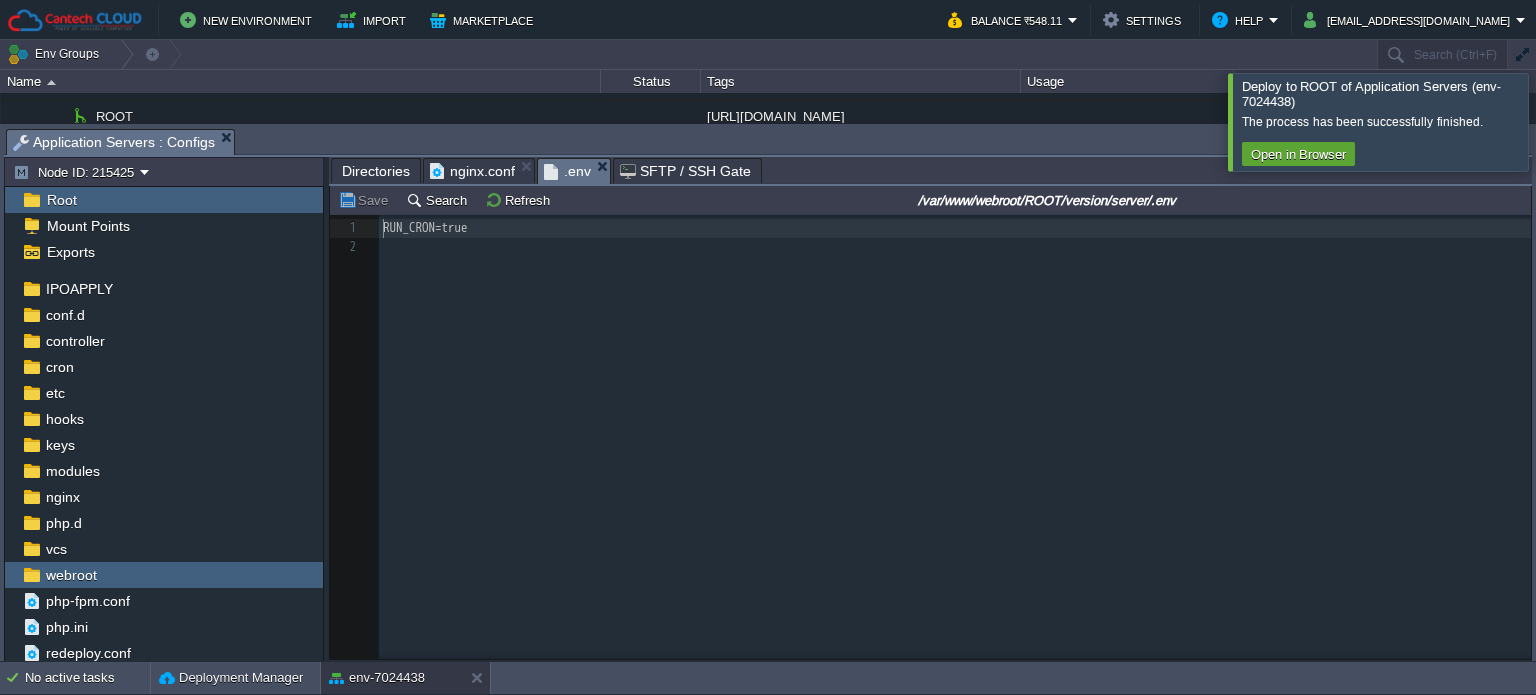scroll, scrollTop: 6, scrollLeft: 0, axis: vertical 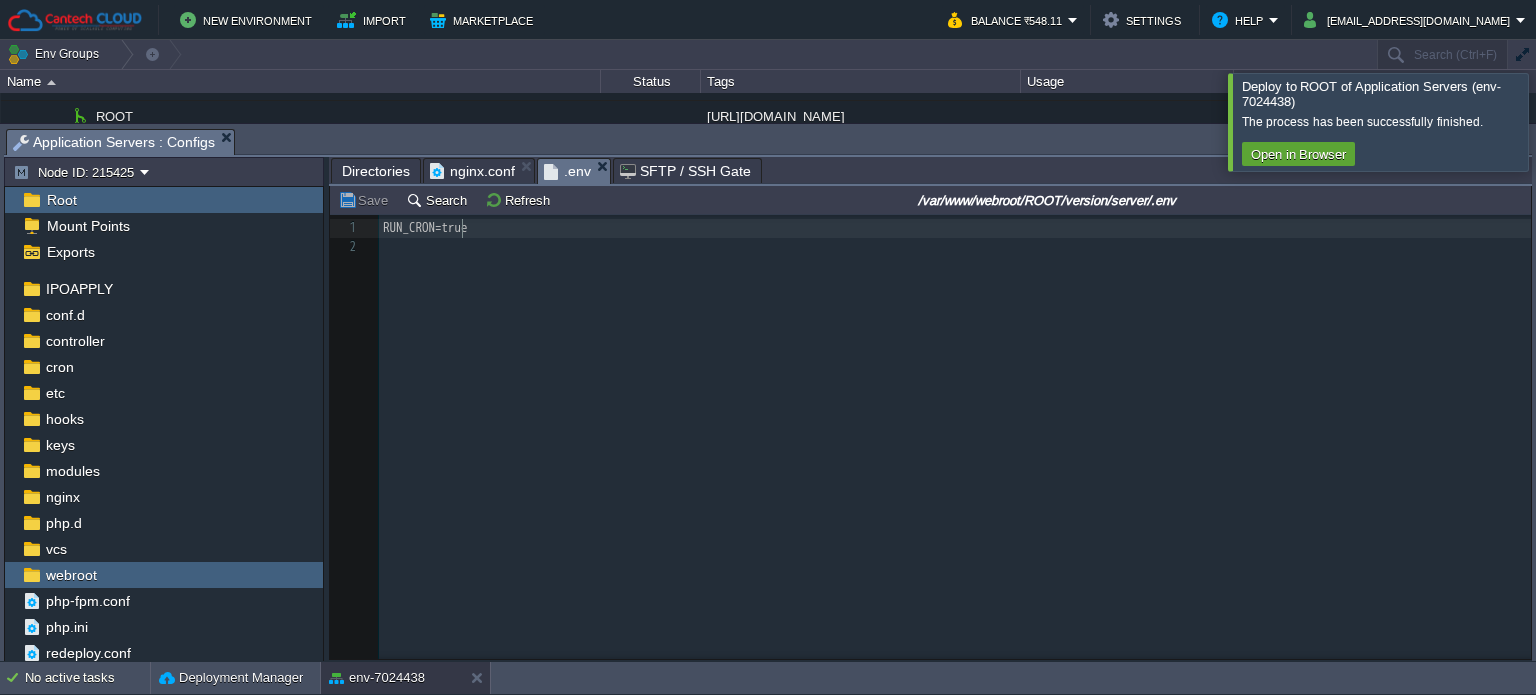 click on "2   1 RUN_CRON=true 2 ​" at bounding box center (958, 238) 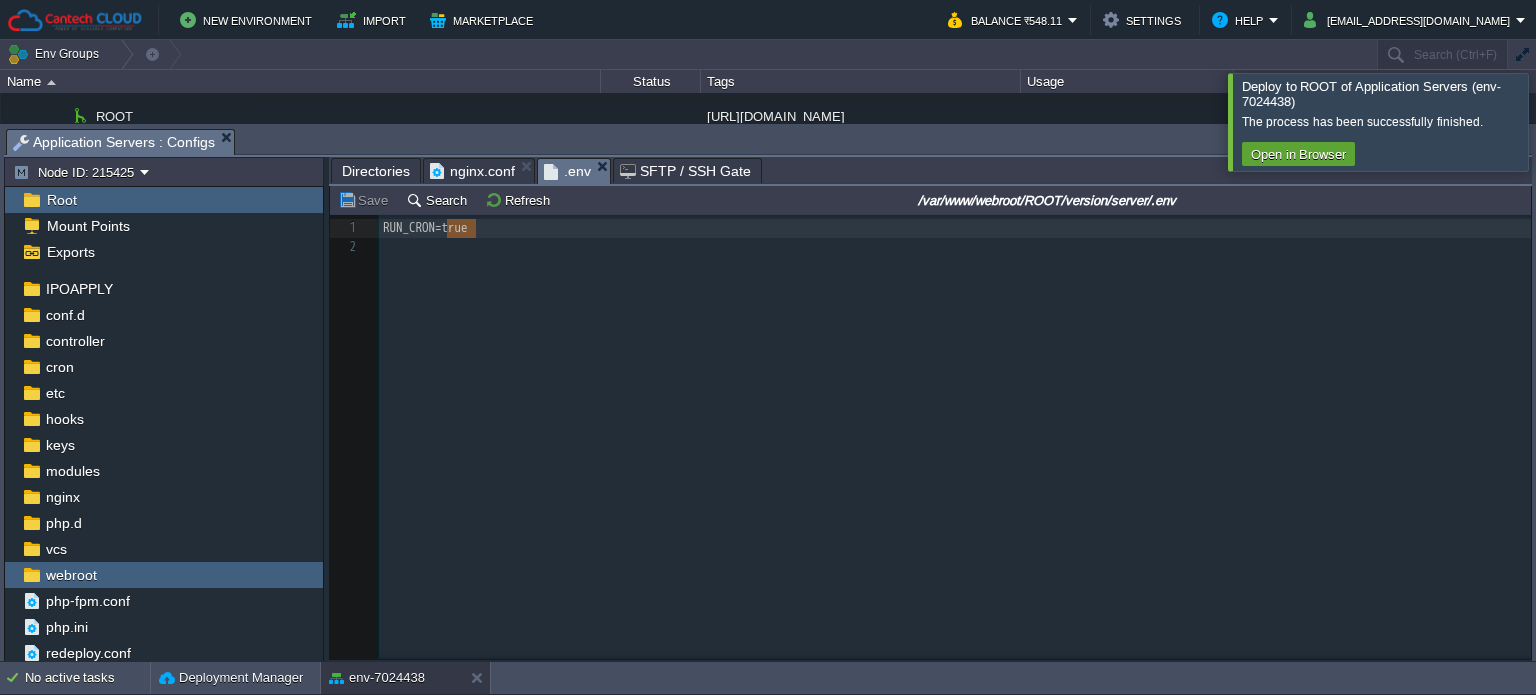 type on "g" 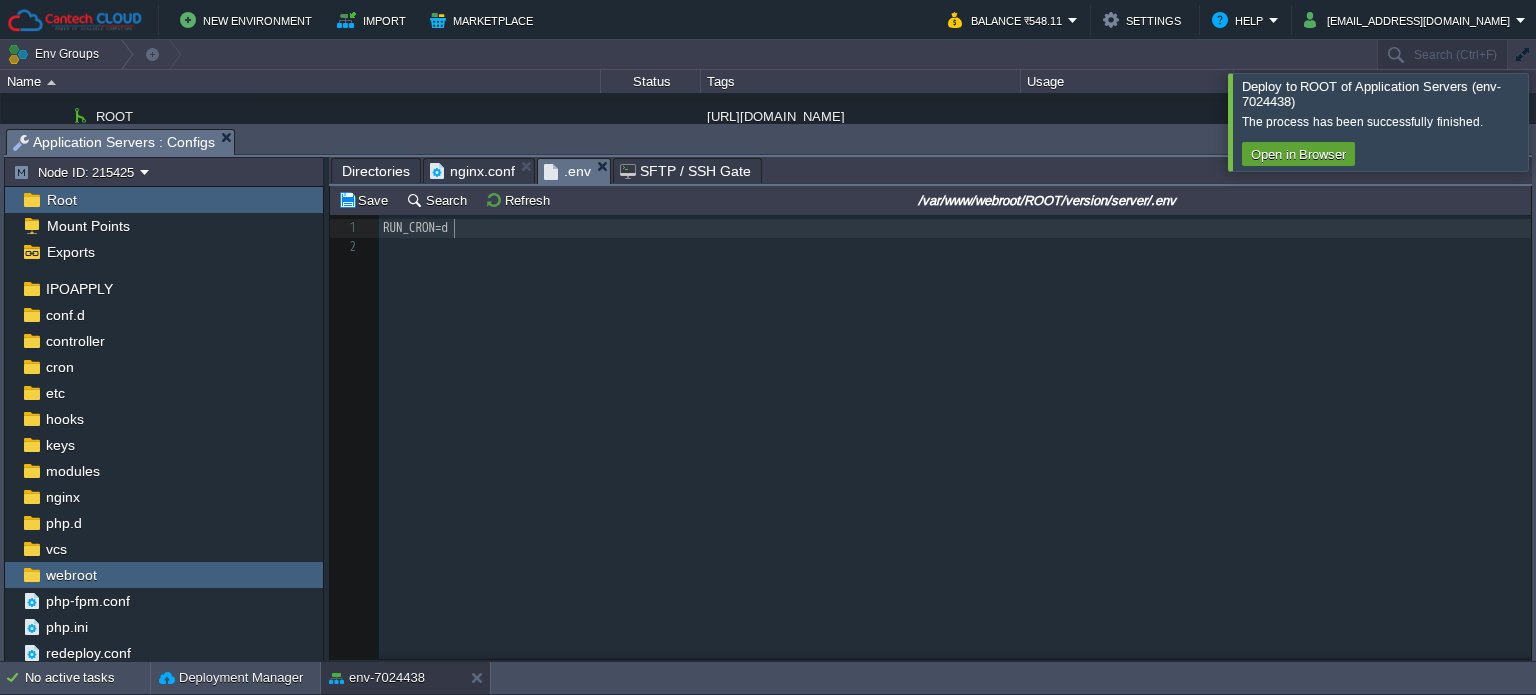 type on "da" 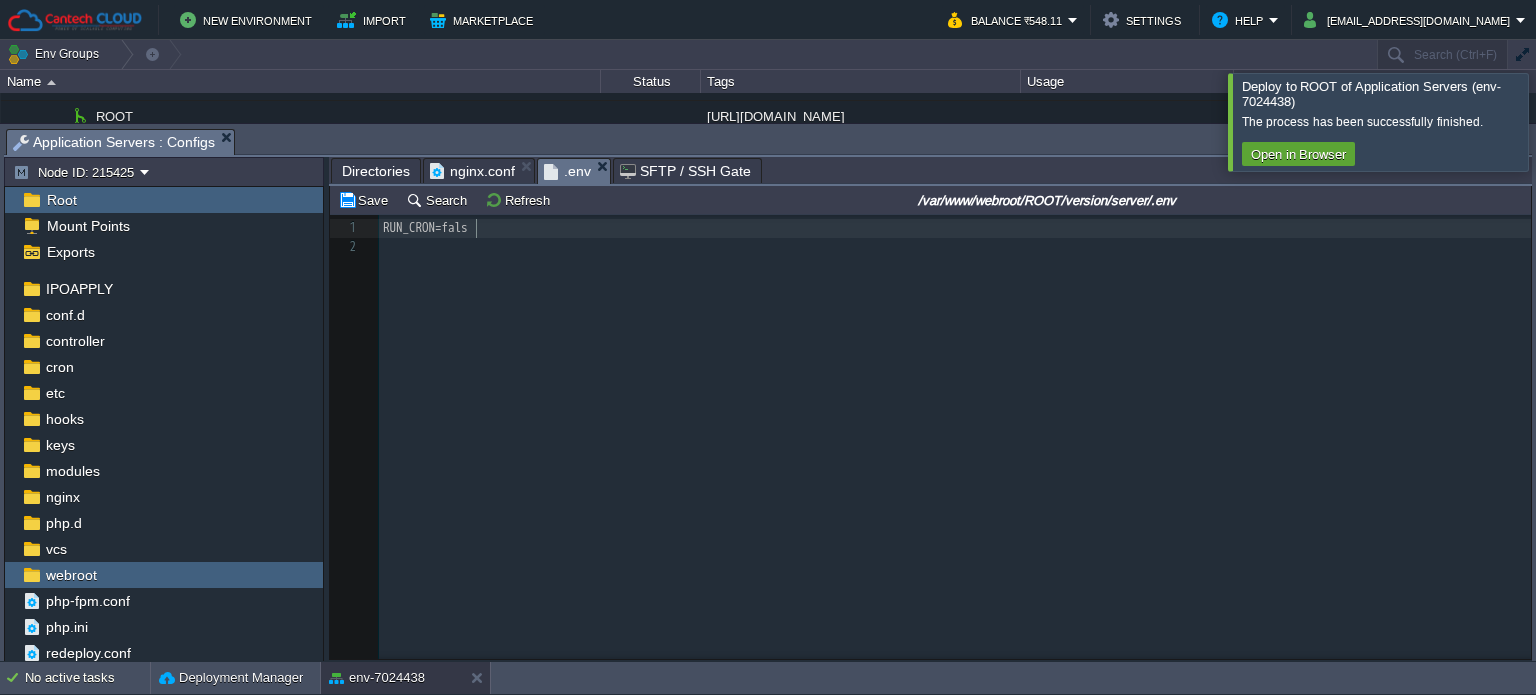 scroll, scrollTop: 6, scrollLeft: 35, axis: both 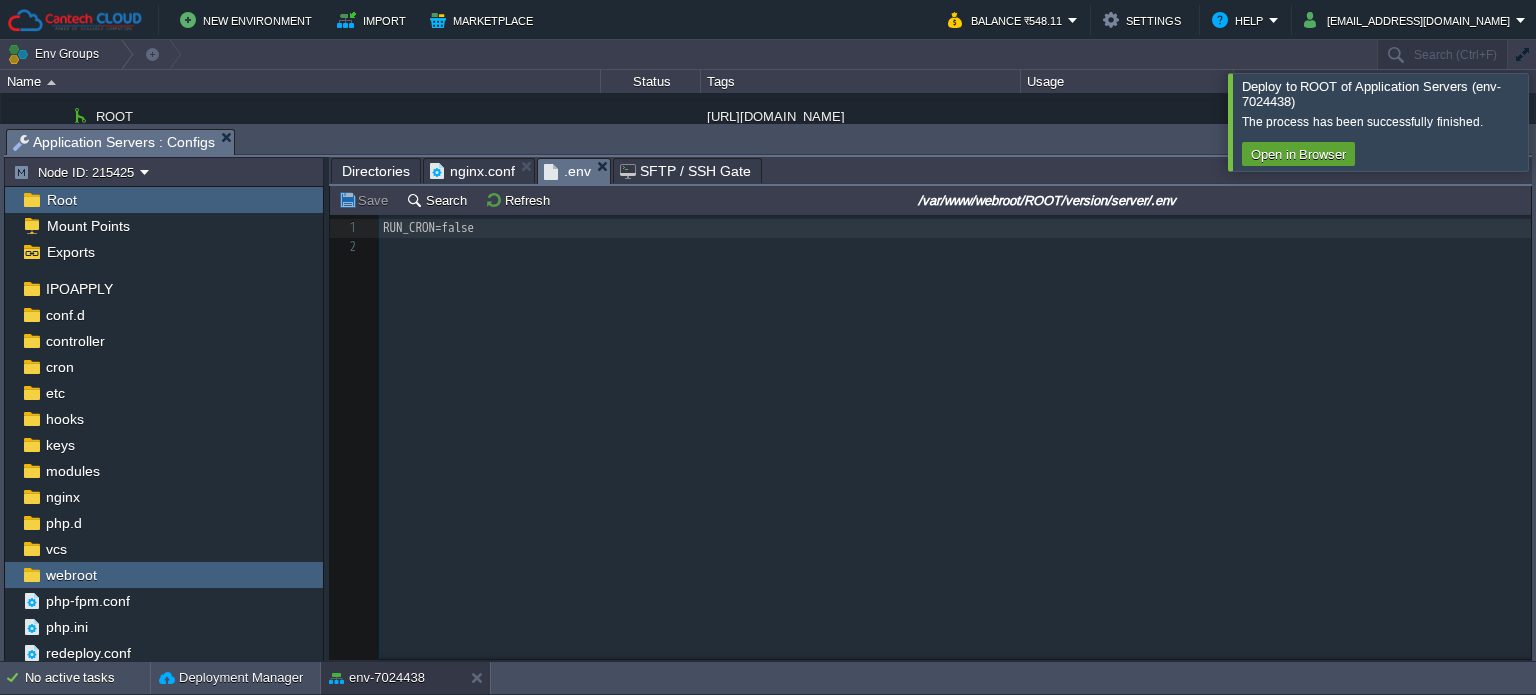 type on "false" 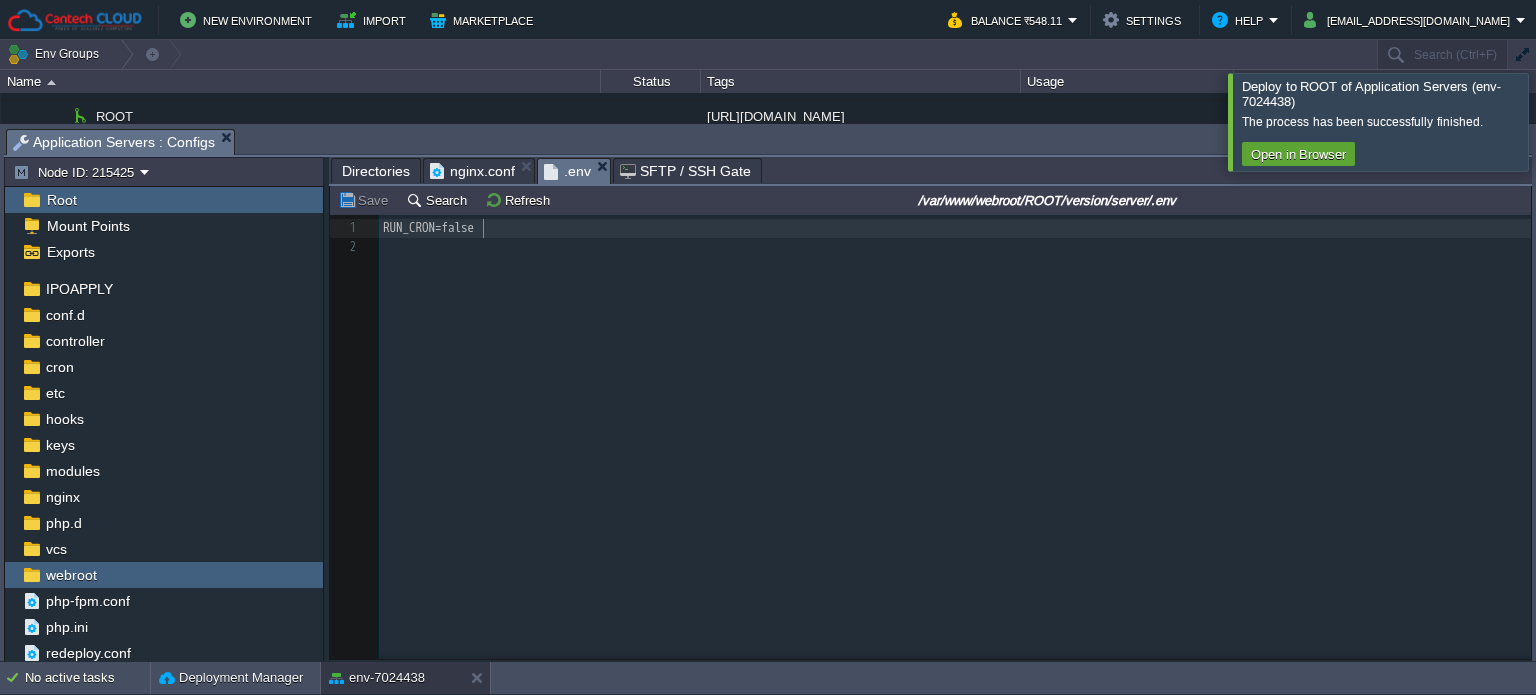 type 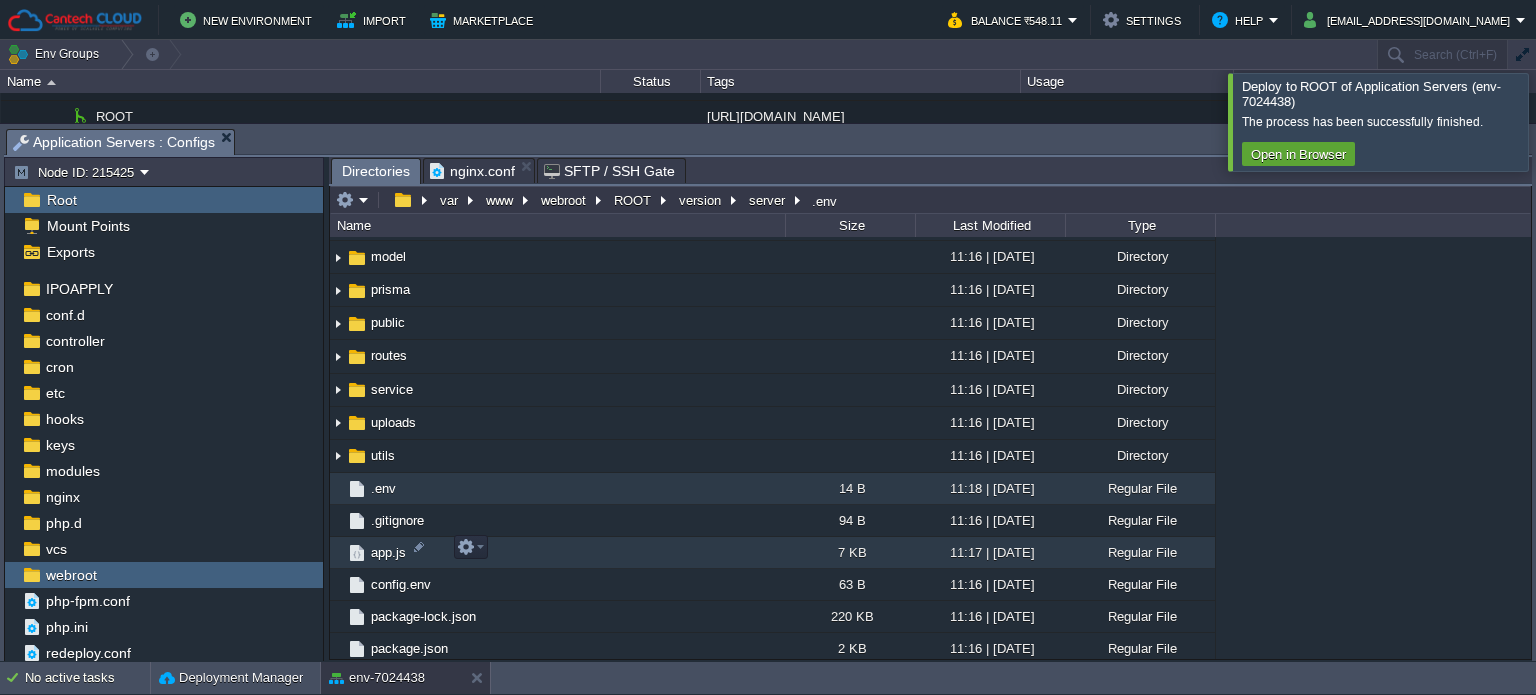 click on "app.js" at bounding box center [388, 552] 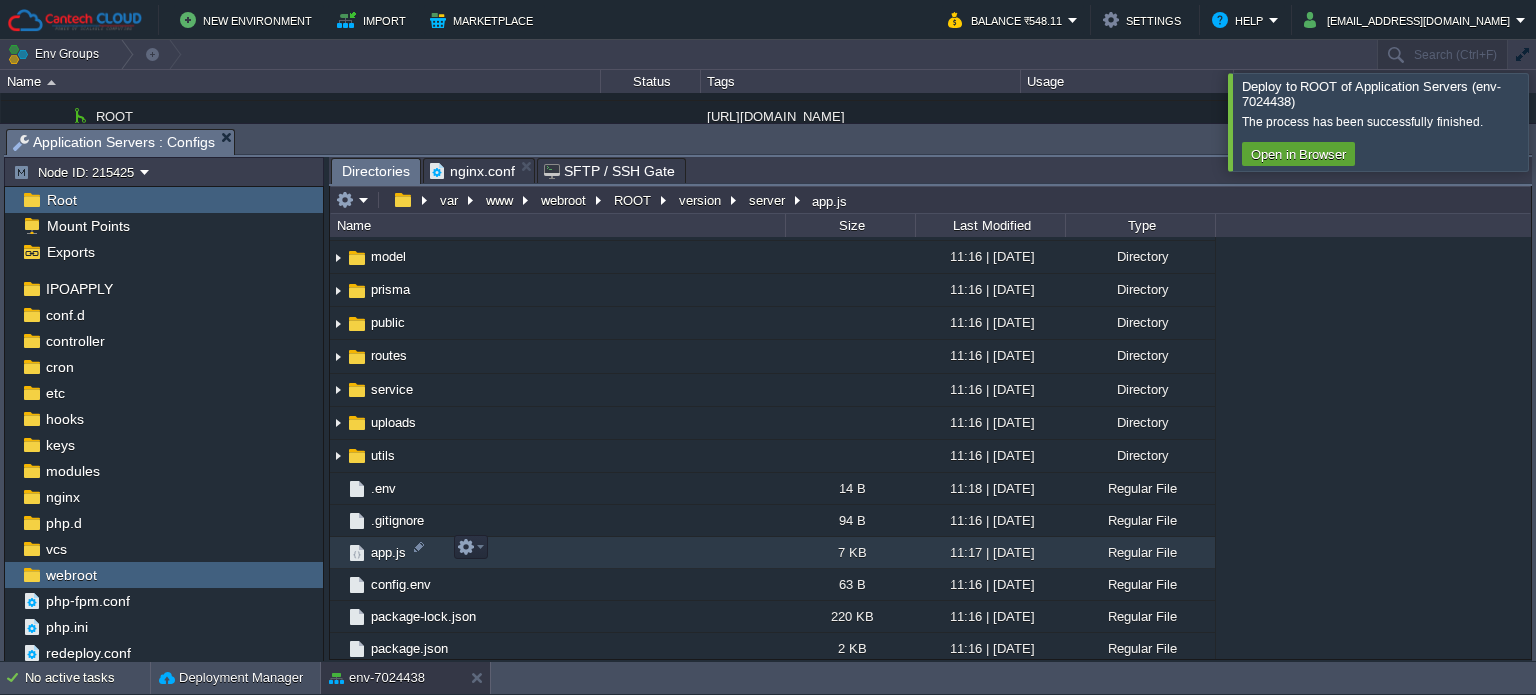 click on "app.js" at bounding box center [388, 552] 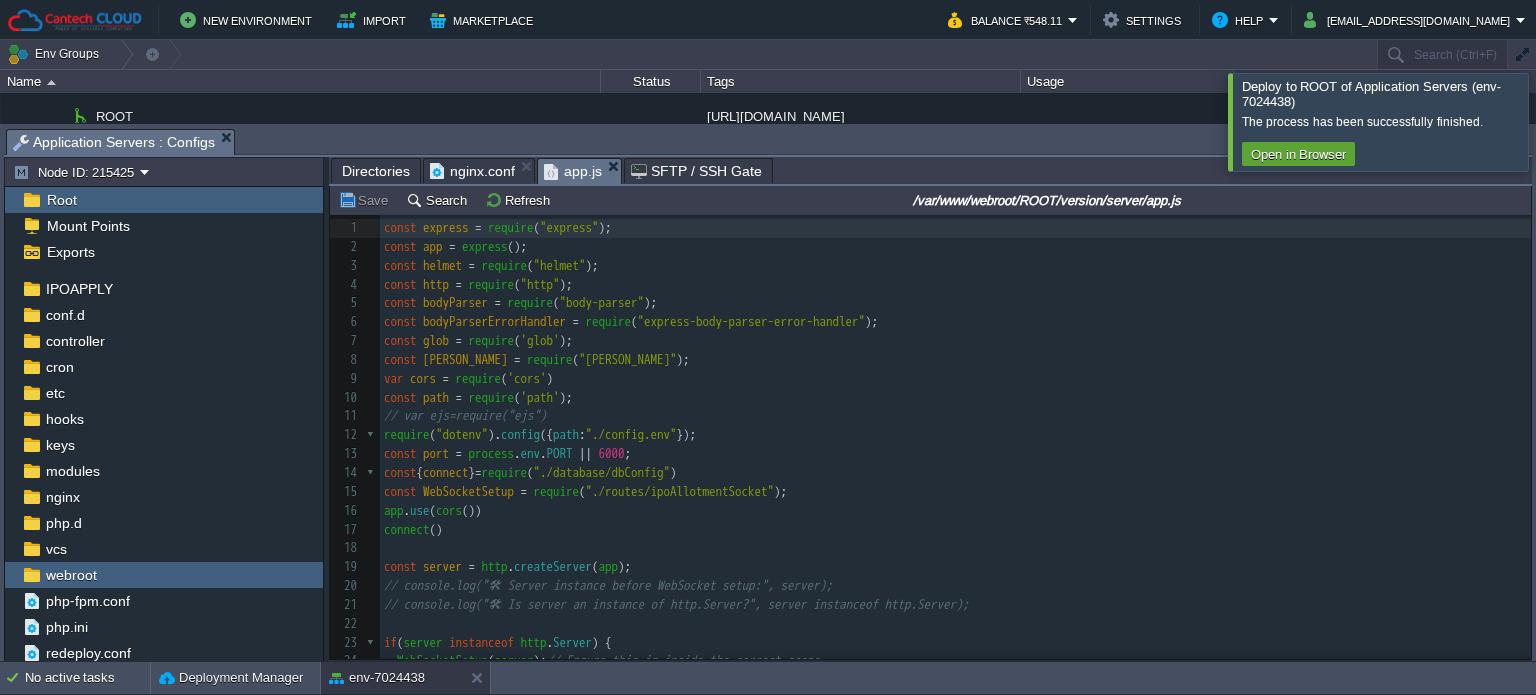 scroll, scrollTop: 6, scrollLeft: 0, axis: vertical 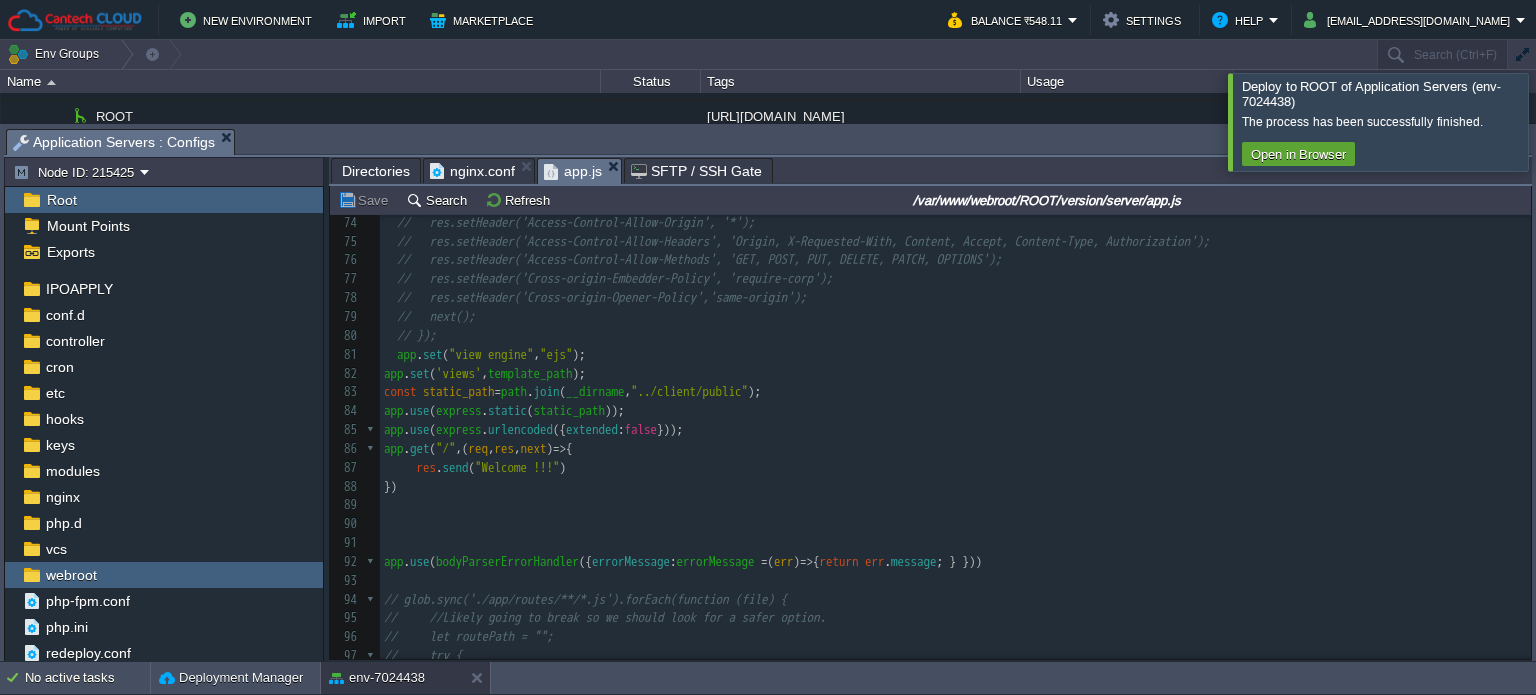 type on ""/"" 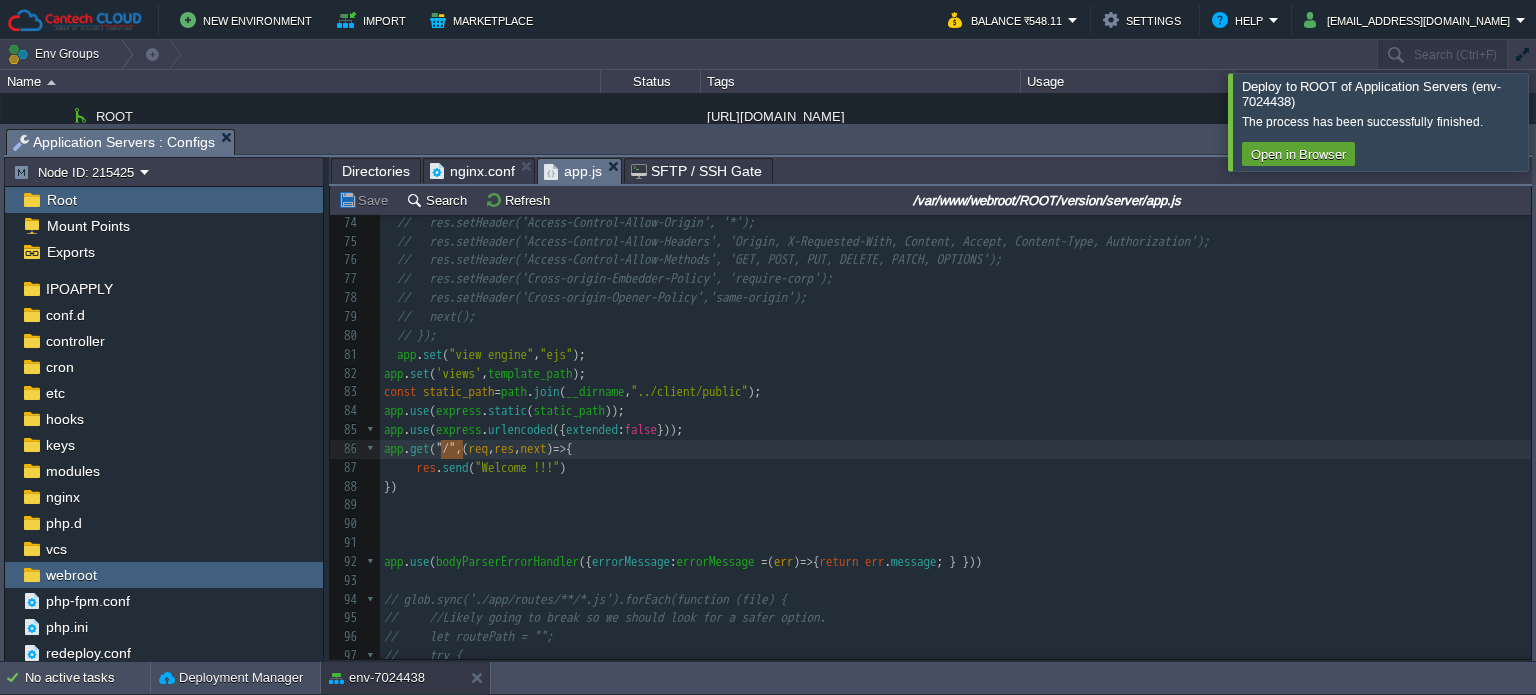 drag, startPoint x: 442, startPoint y: 451, endPoint x: 466, endPoint y: 450, distance: 24.020824 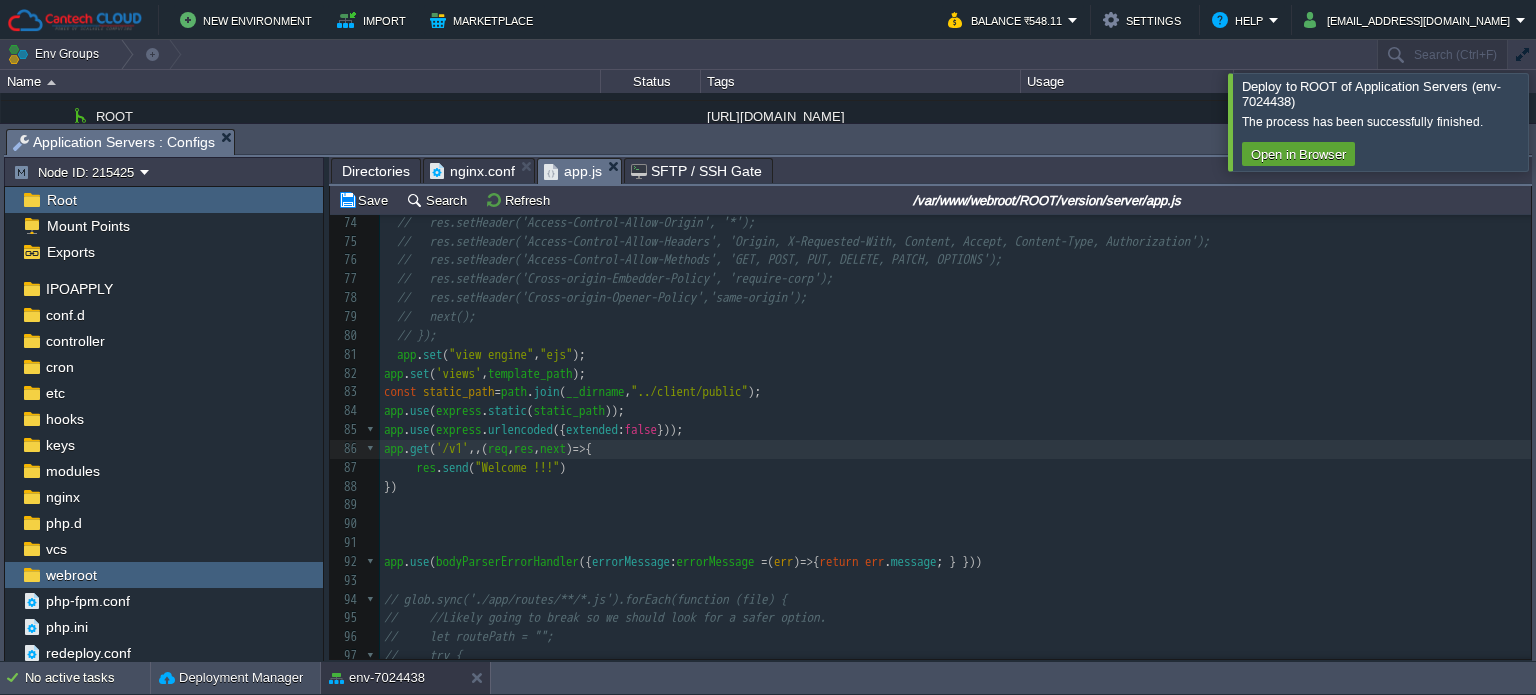 type 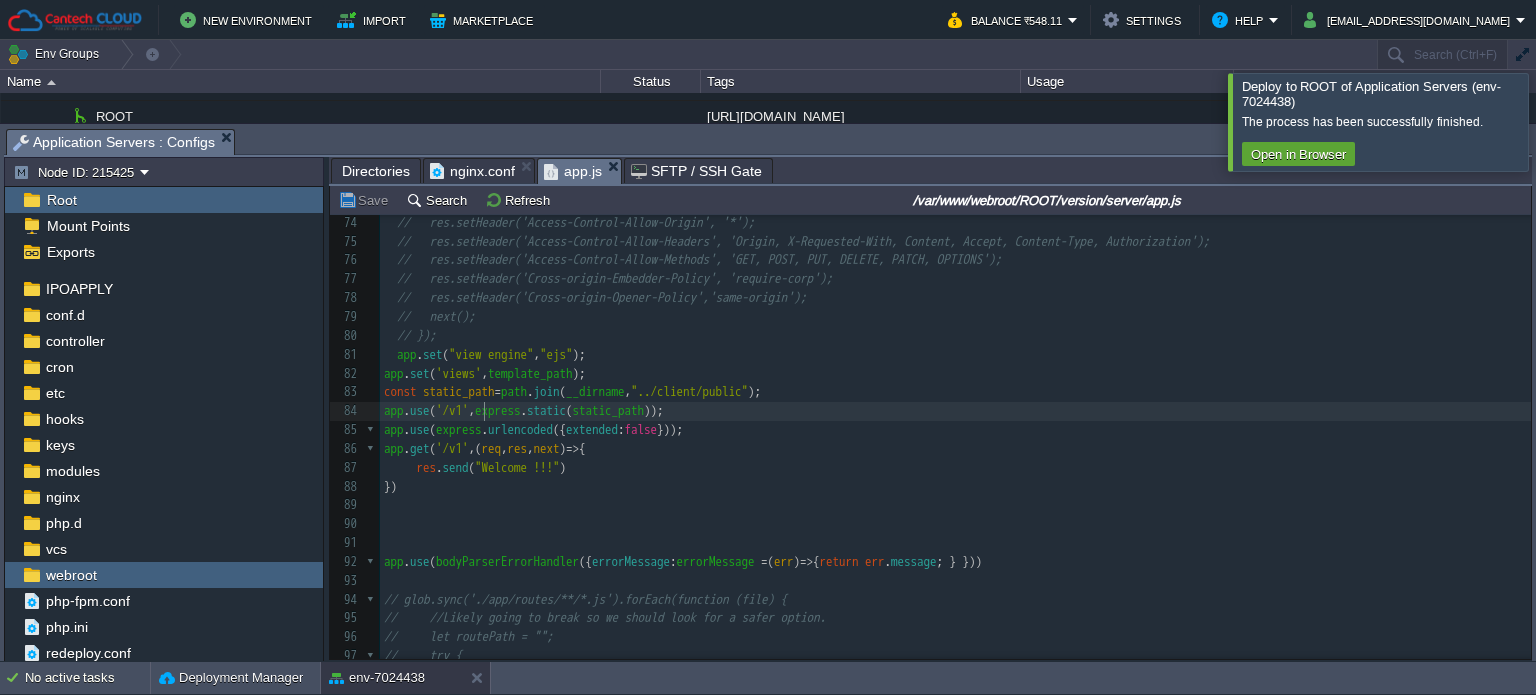 click on "nginx.conf" at bounding box center (472, 171) 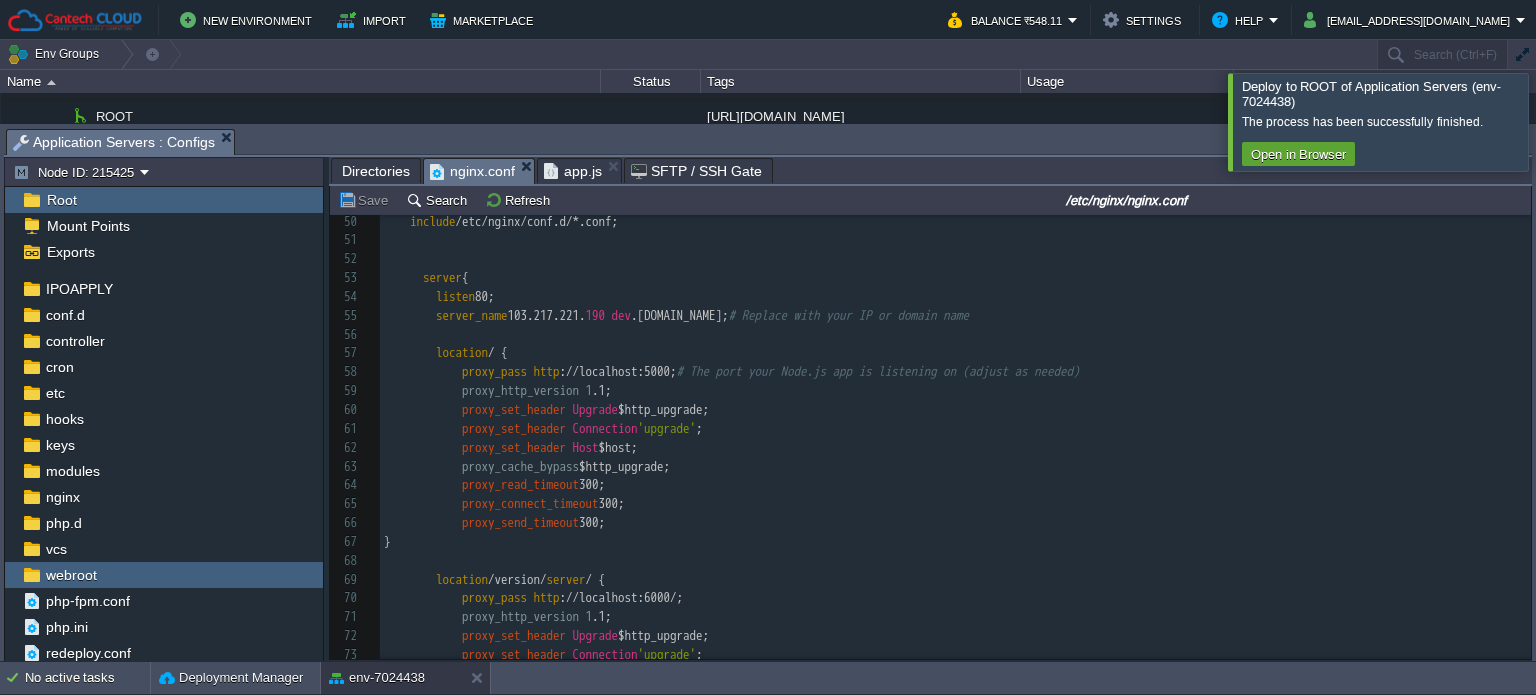 scroll, scrollTop: 6, scrollLeft: 0, axis: vertical 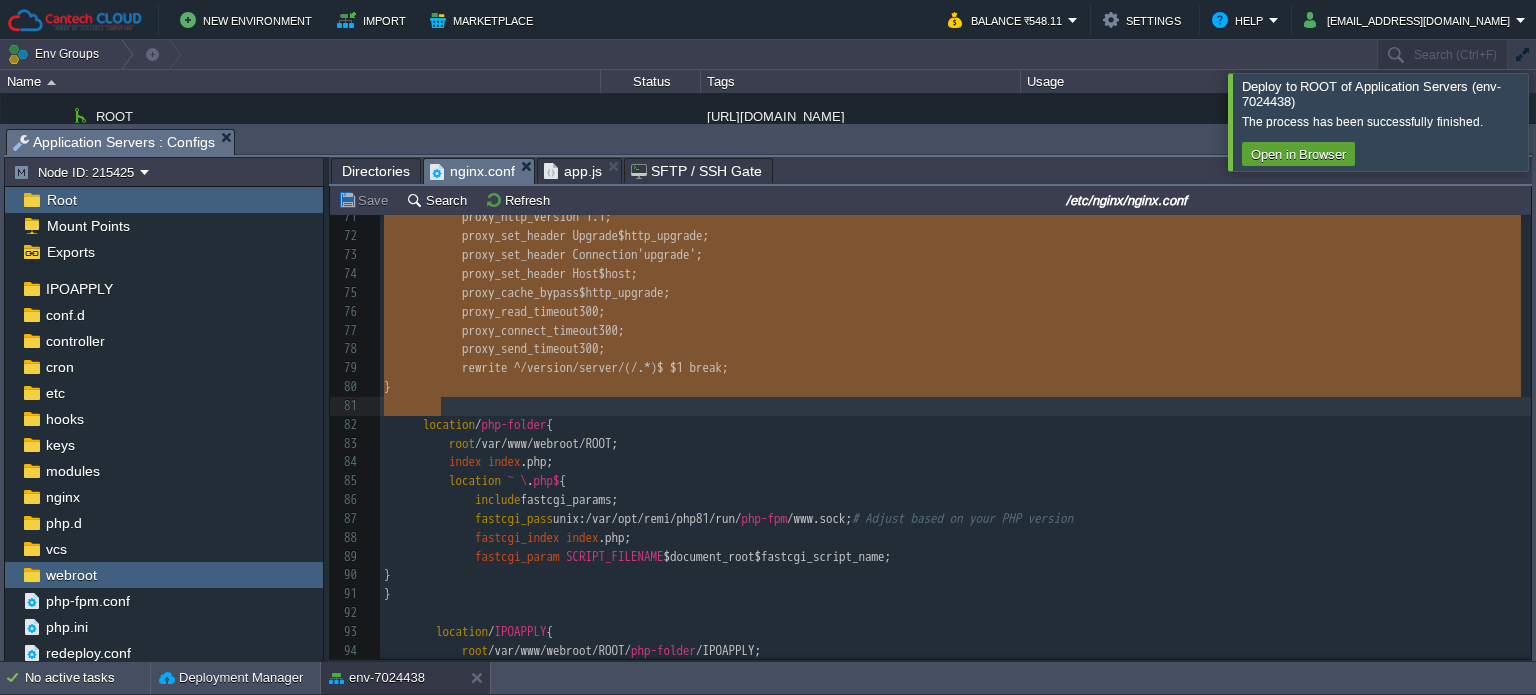 drag, startPoint x: 424, startPoint y: 279, endPoint x: 509, endPoint y: 408, distance: 154.48625 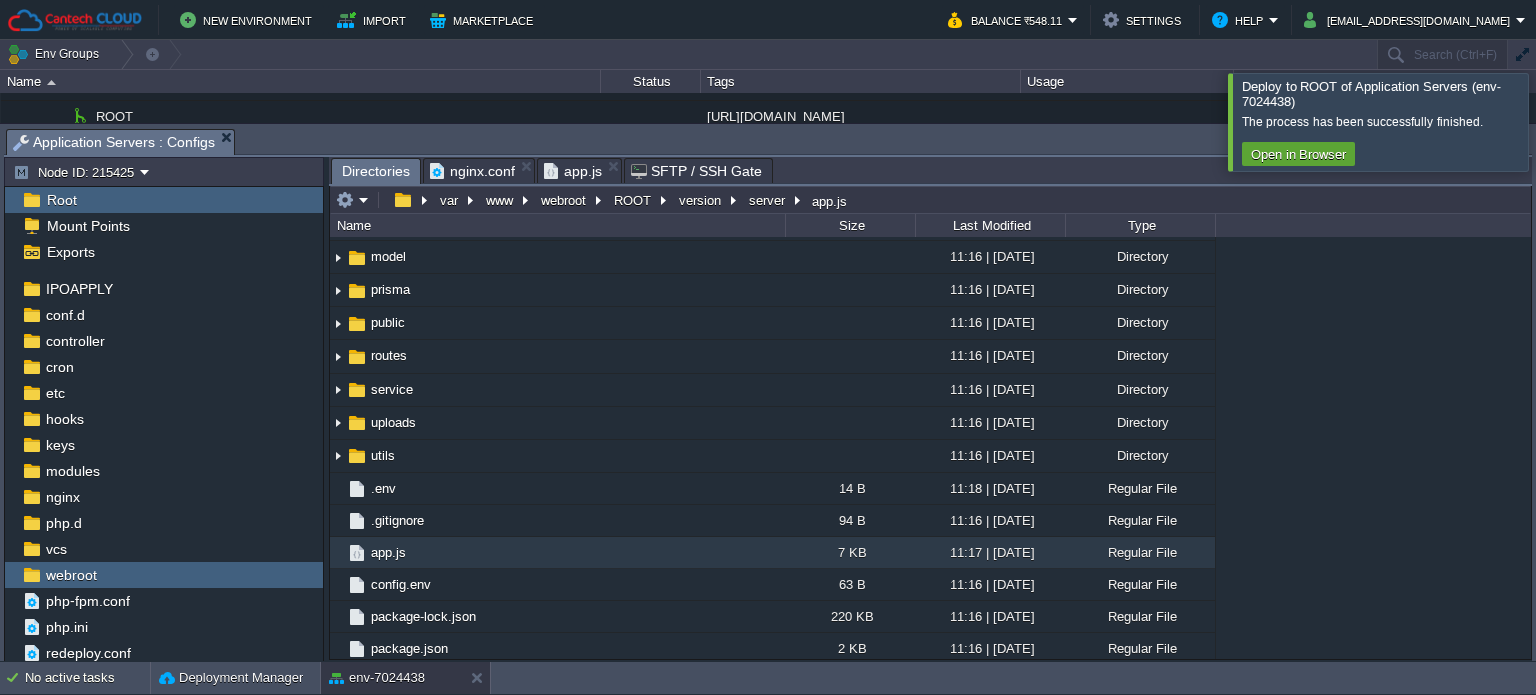 click on "Directories" at bounding box center [376, 171] 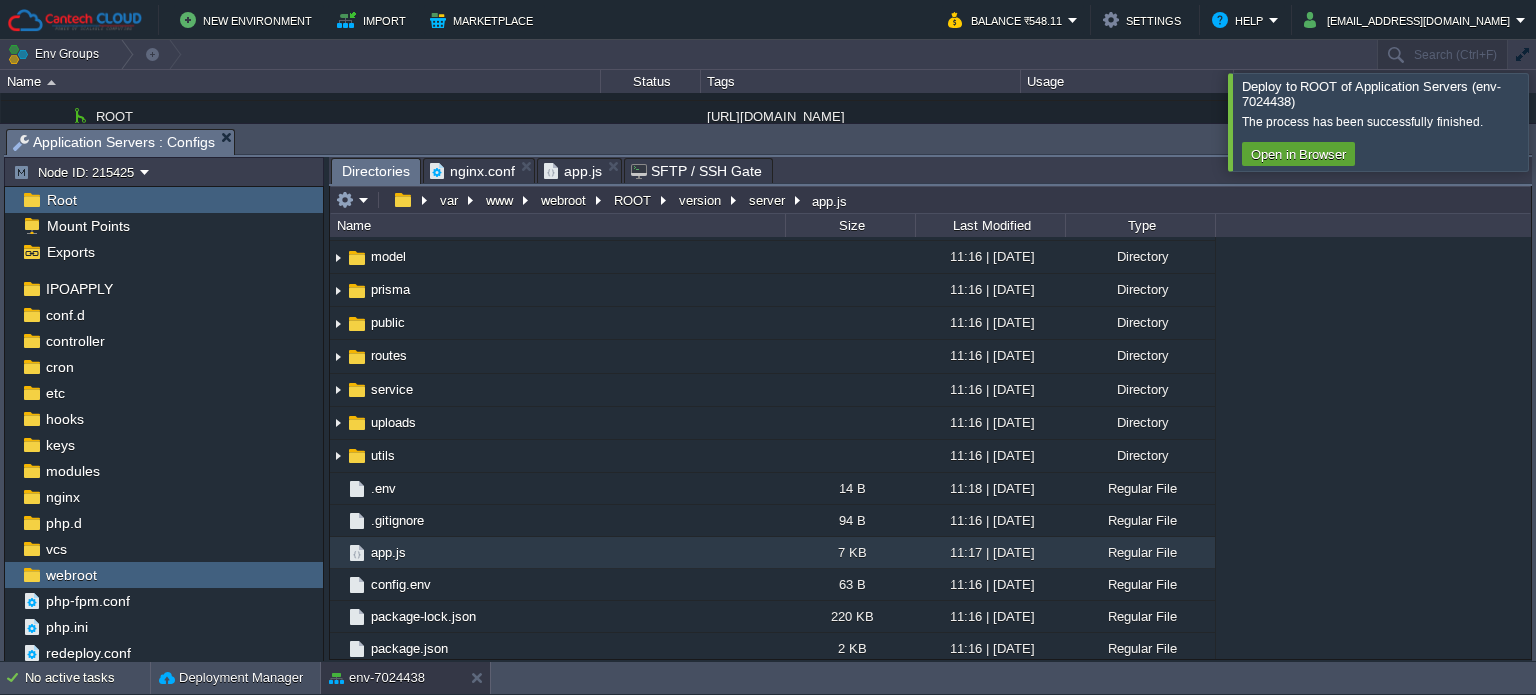 type on "/var/www/webroot/ROOT/version/server/app.js" 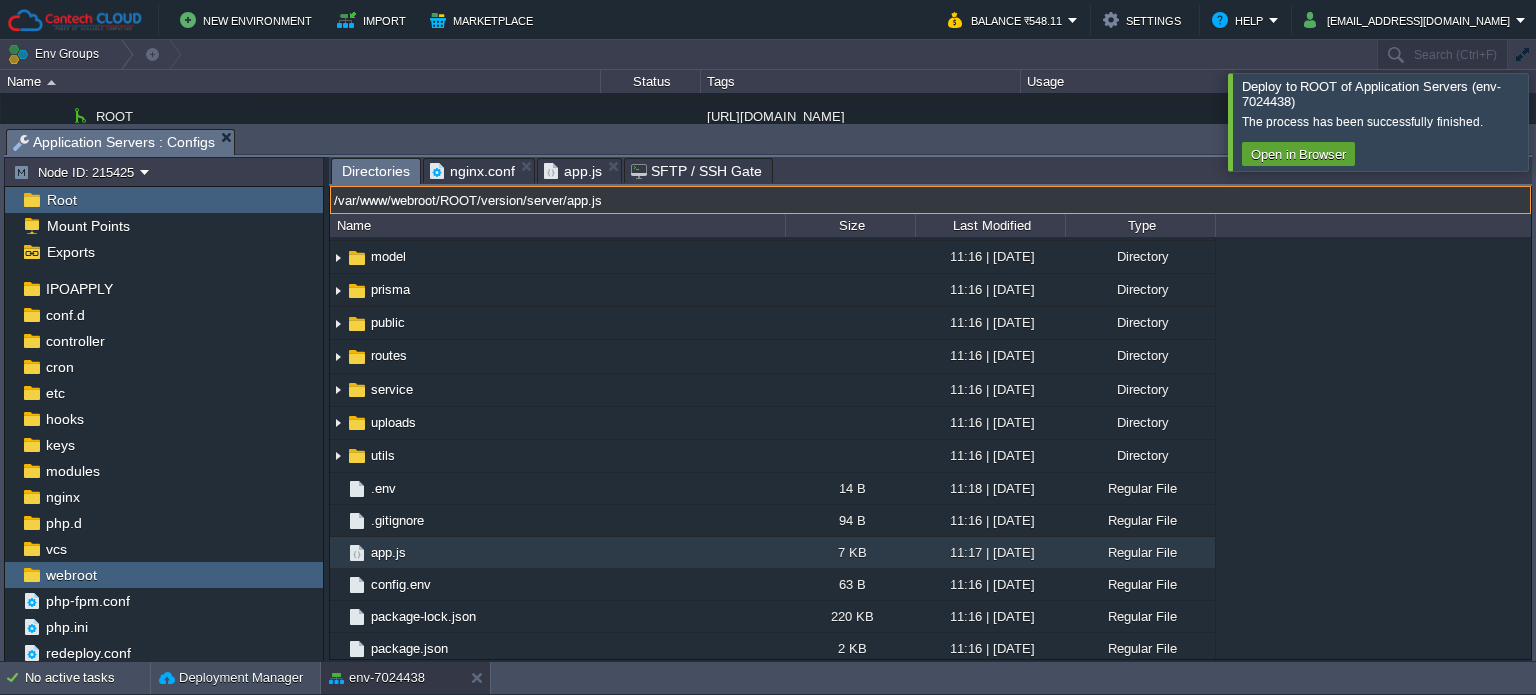 click on "/var/www/webroot/ROOT/version/server/app.js" at bounding box center [930, 200] 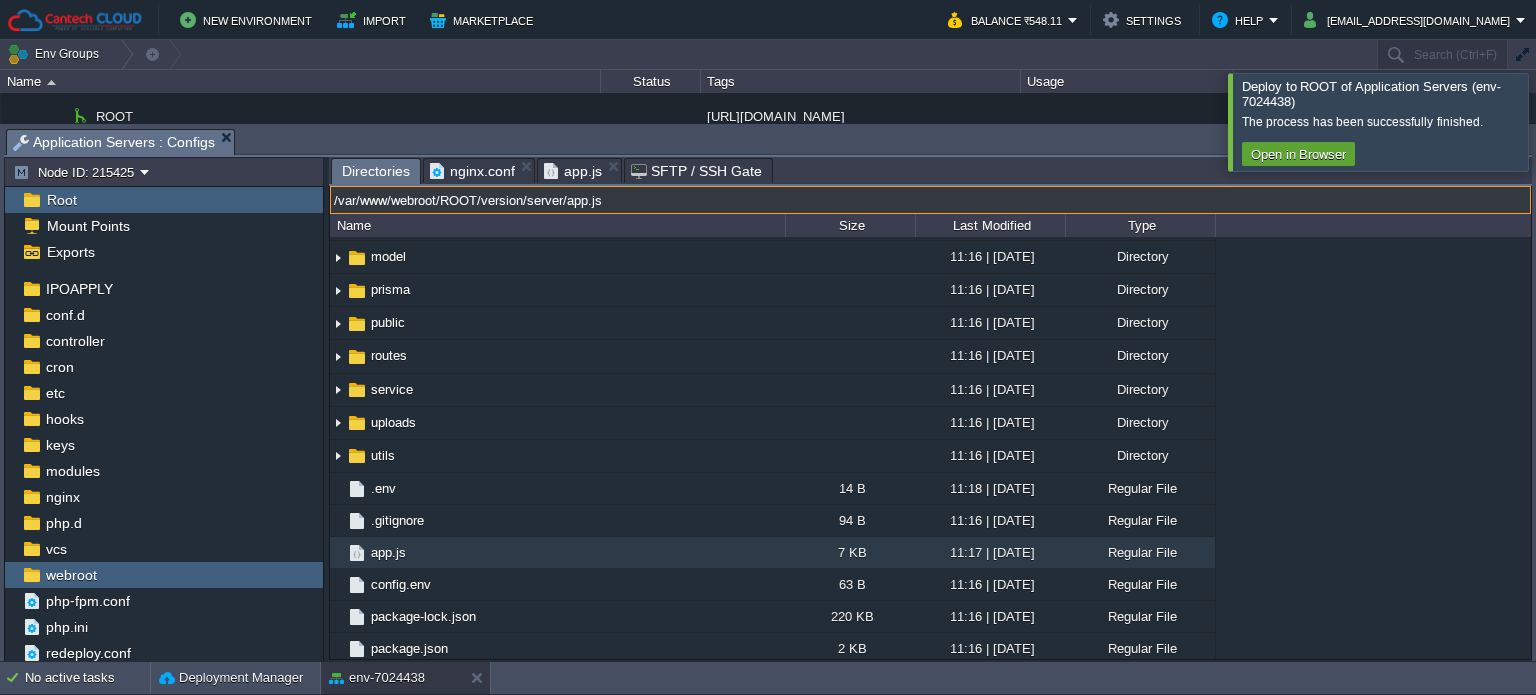 drag, startPoint x: 488, startPoint y: 203, endPoint x: 565, endPoint y: 193, distance: 77.64664 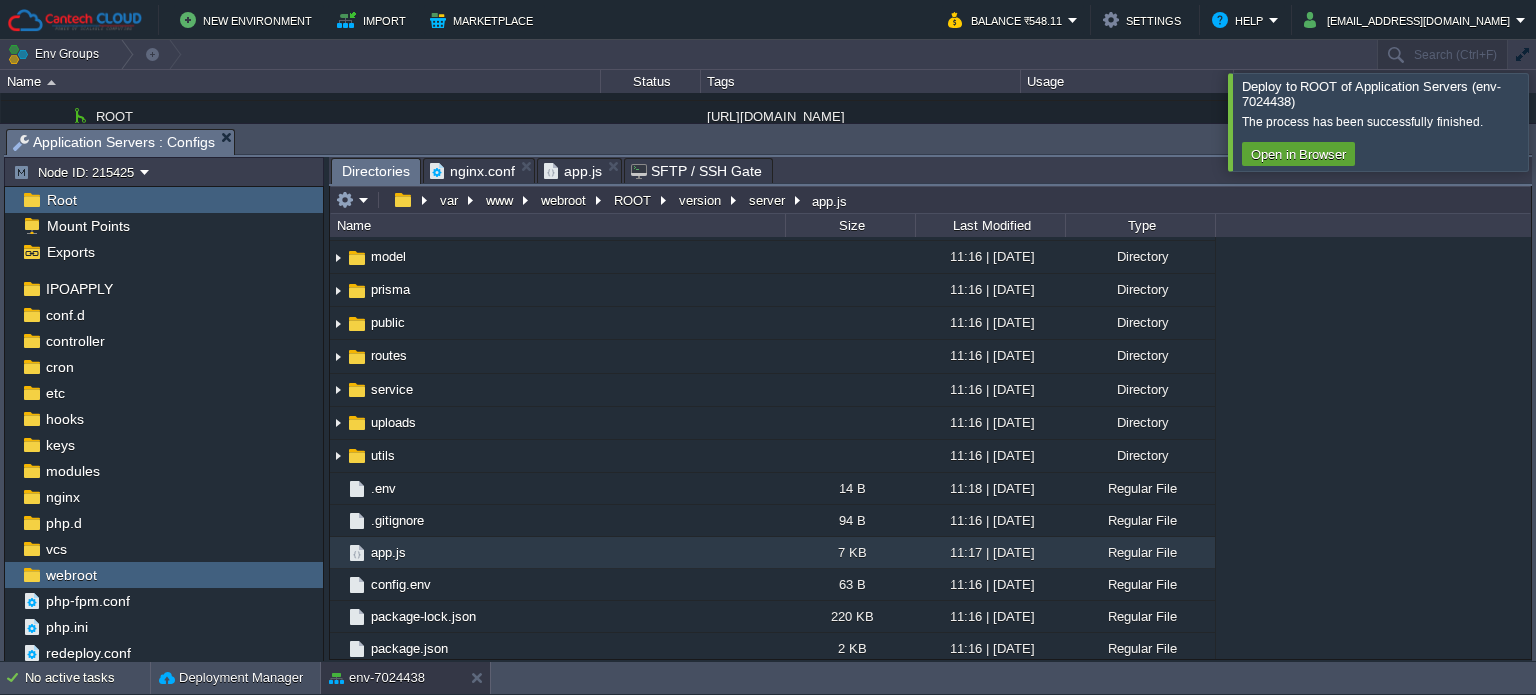 type on "/var/www/webroot/ROOT/version/server/app.js" 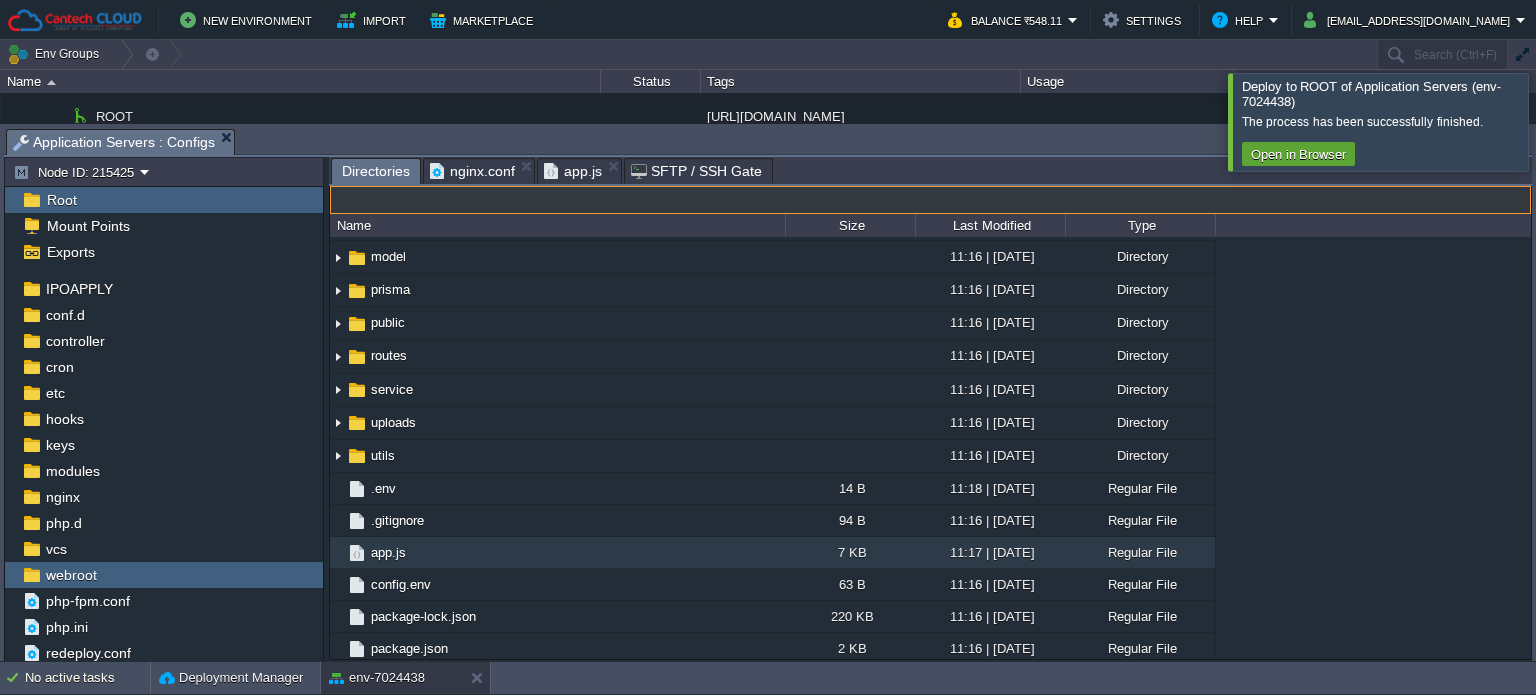 click on "app.js" at bounding box center (573, 171) 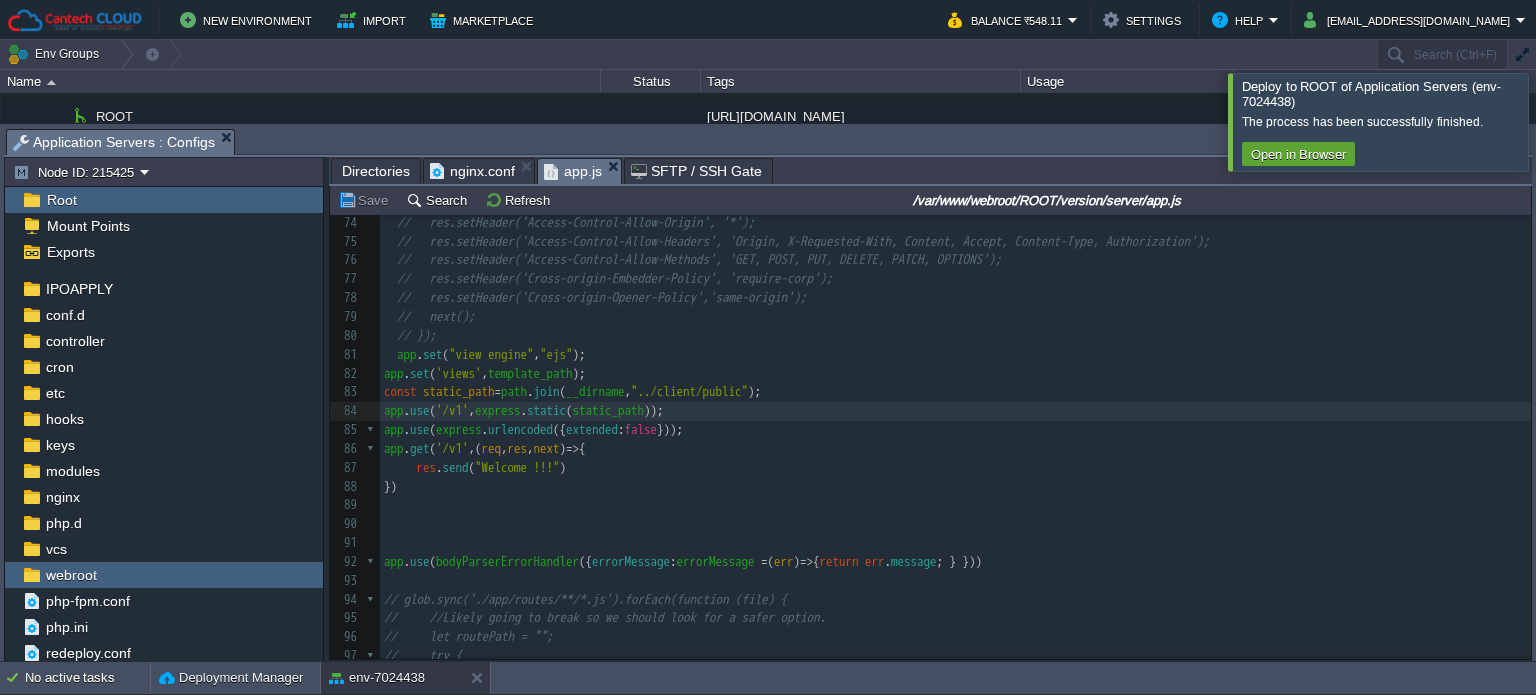 click on "app . get ( '/v1' ,( req , res , next ) => {" at bounding box center (955, 449) 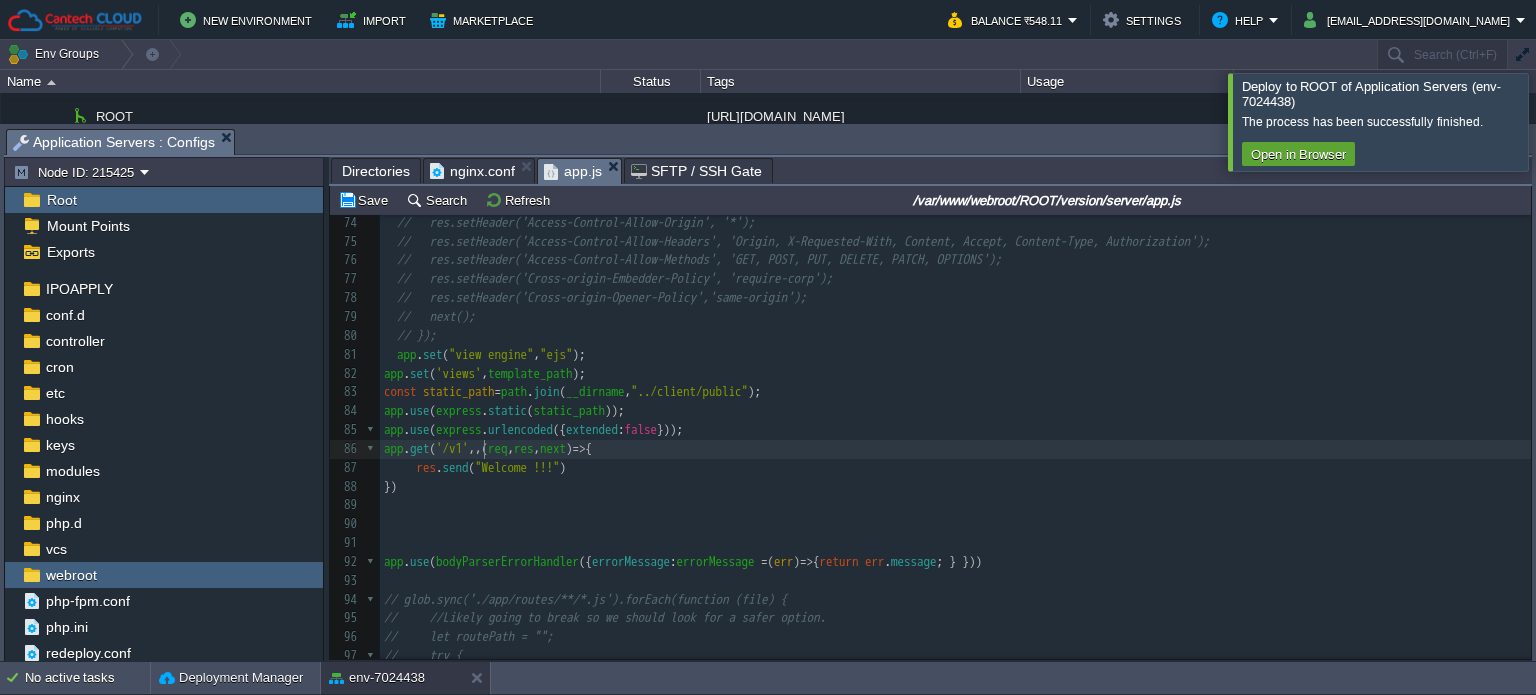 type on ""/"" 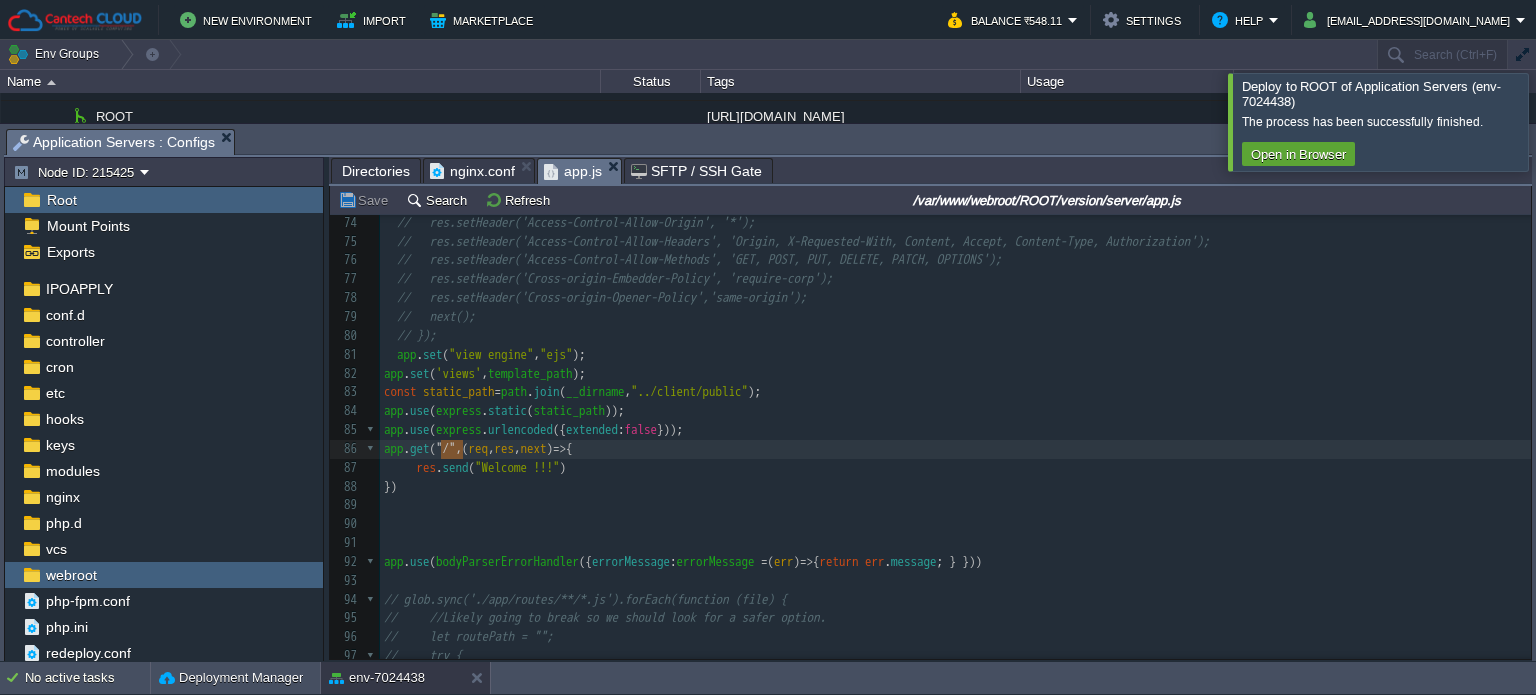 scroll, scrollTop: 964, scrollLeft: 0, axis: vertical 